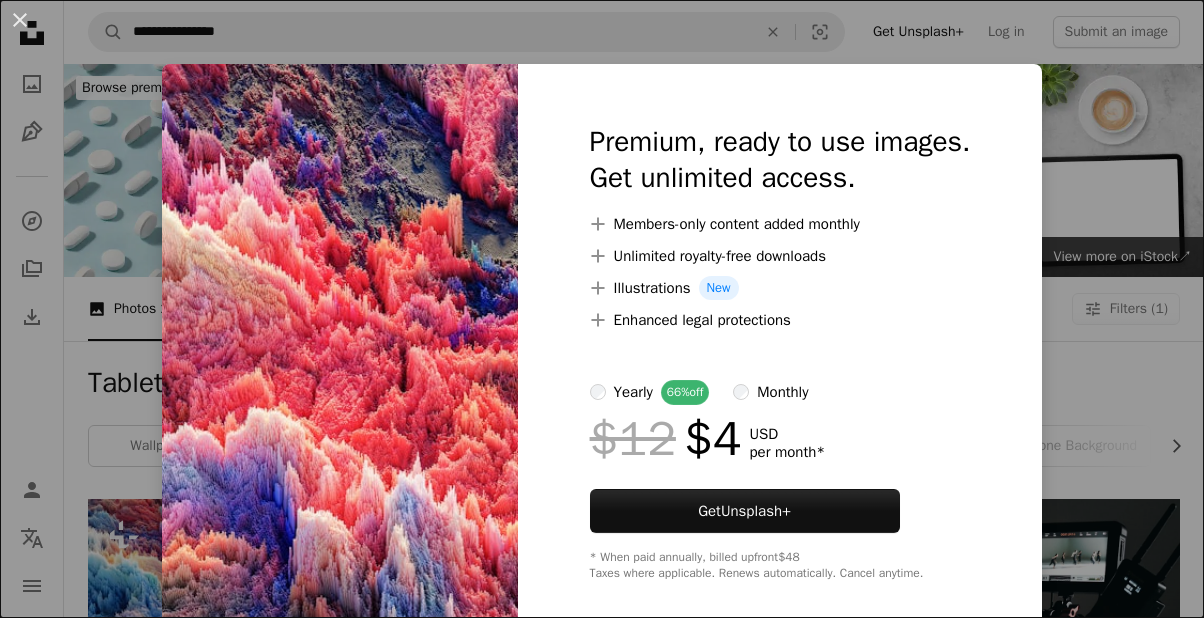 scroll, scrollTop: 238, scrollLeft: 0, axis: vertical 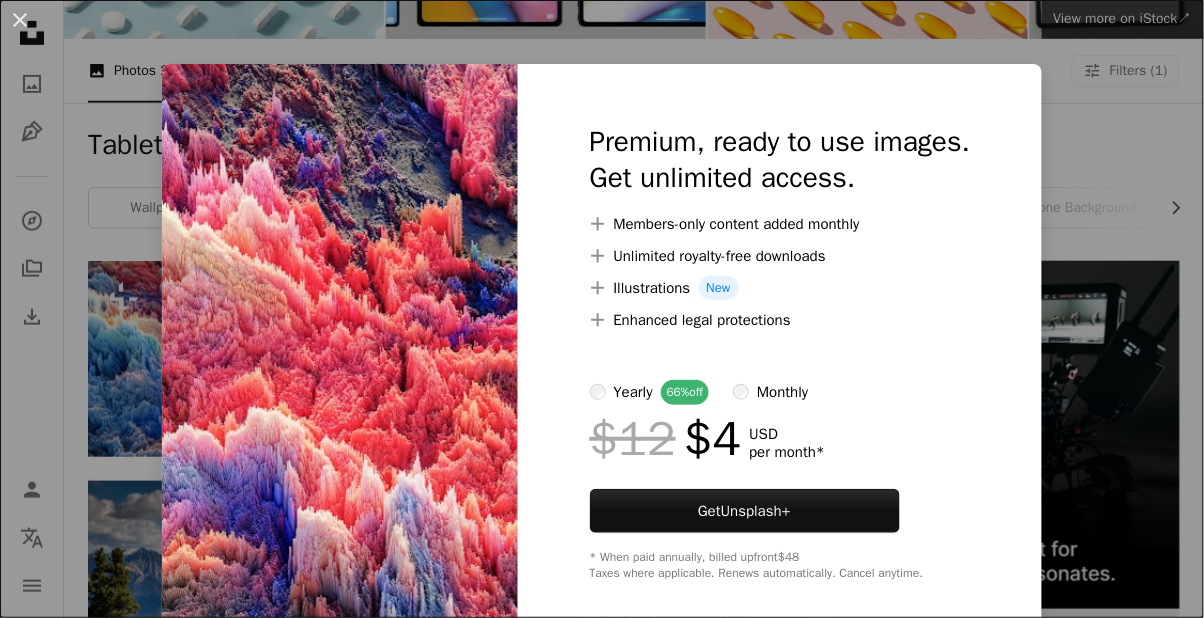 click on "An X shape Premium, ready to use images. Get unlimited access. A plus sign Members-only content added monthly A plus sign Unlimited royalty-free downloads A plus sign Illustrations  New A plus sign Enhanced legal protections yearly 66%  off monthly $12   $4 USD per month * Get  Unsplash+ * When paid annually, billed upfront  $48 Taxes where applicable. Renews automatically. Cancel anytime." at bounding box center [602, 309] 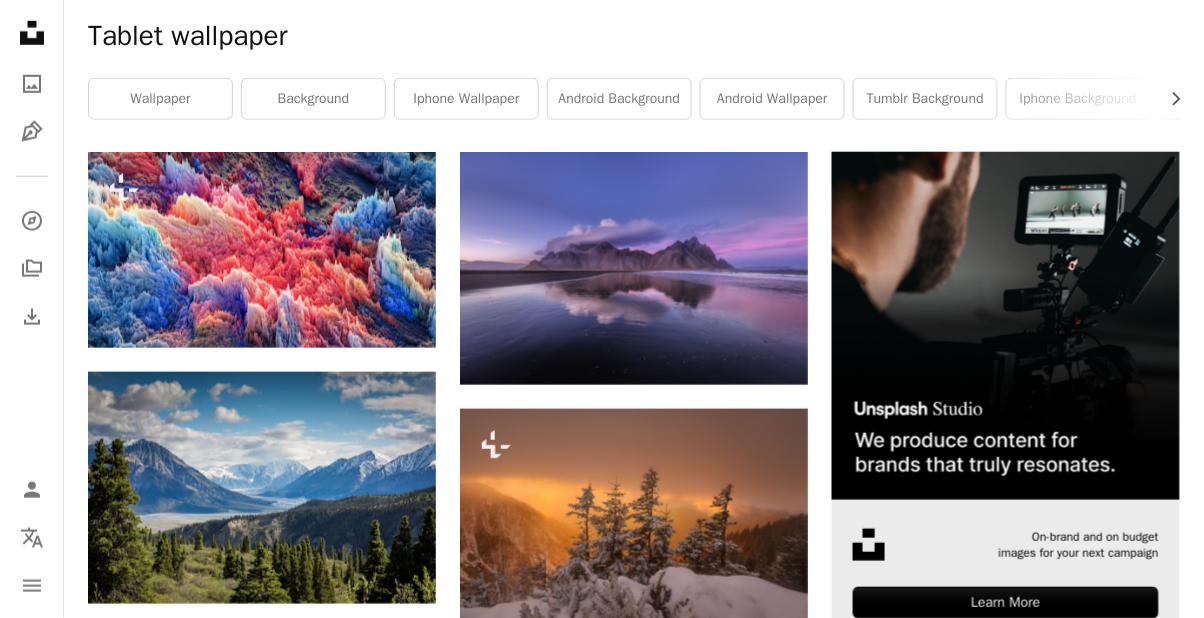 scroll, scrollTop: 348, scrollLeft: 0, axis: vertical 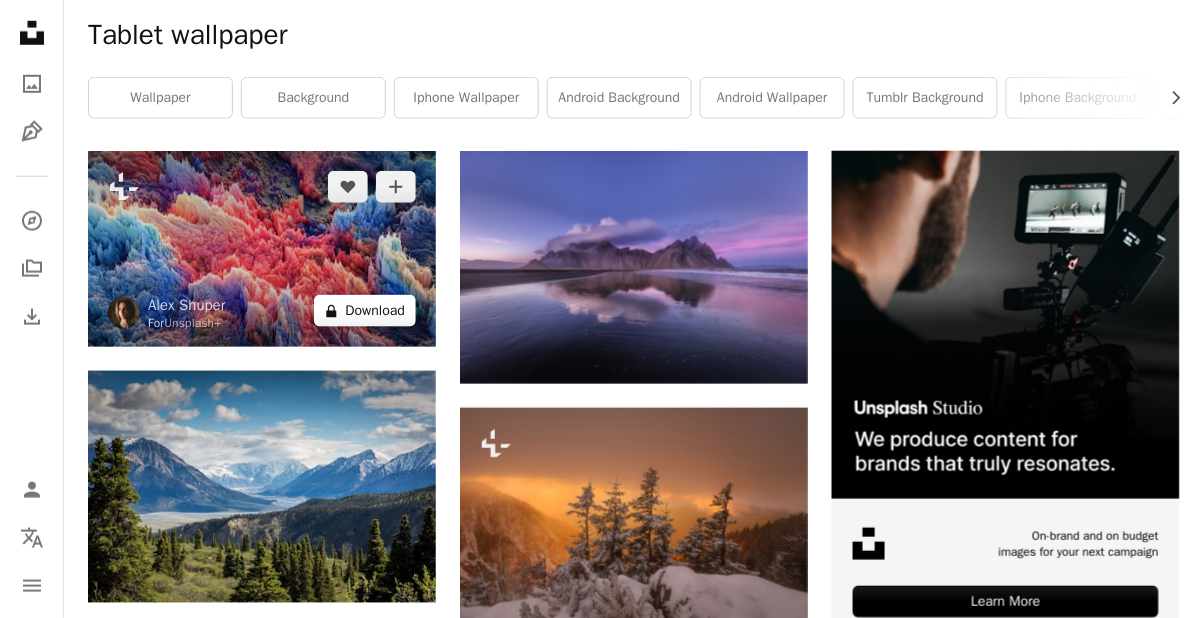 click on "A lock Download" at bounding box center (365, 311) 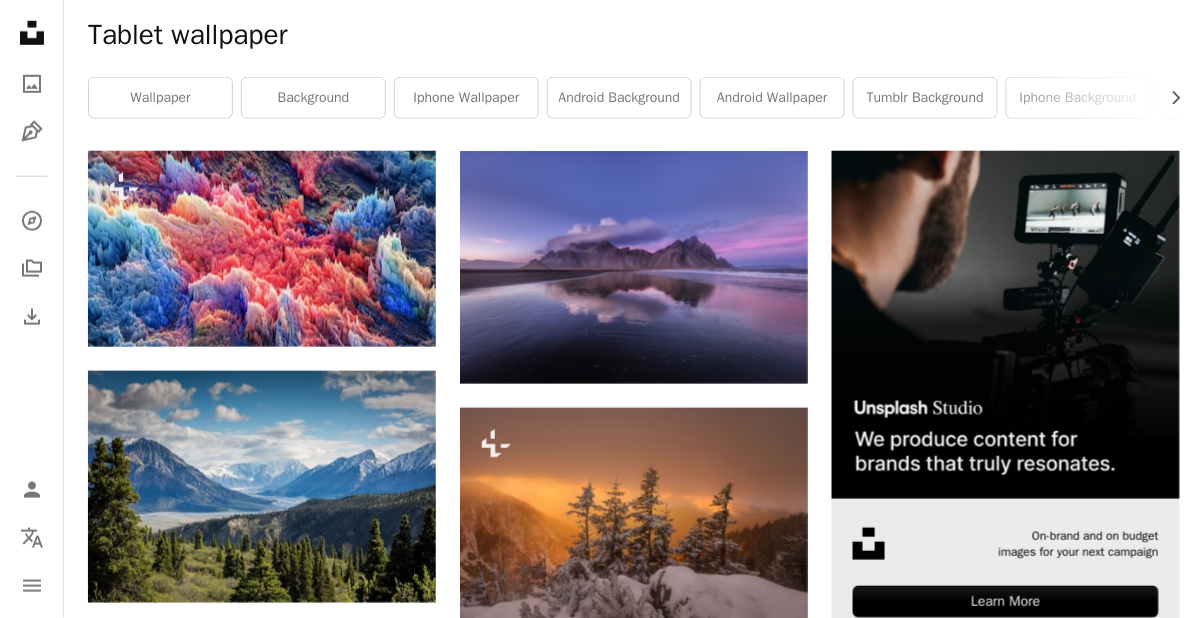 click on "An X shape Premium, ready to use images. Get unlimited access. A plus sign Members-only content added monthly A plus sign Unlimited royalty-free downloads A plus sign Illustrations  New A plus sign Enhanced legal protections yearly 66%  off monthly $12   $4 USD per month * Get  Unsplash+ * When paid annually, billed upfront  $48 Taxes where applicable. Renews automatically. Cancel anytime." at bounding box center [602, 3369] 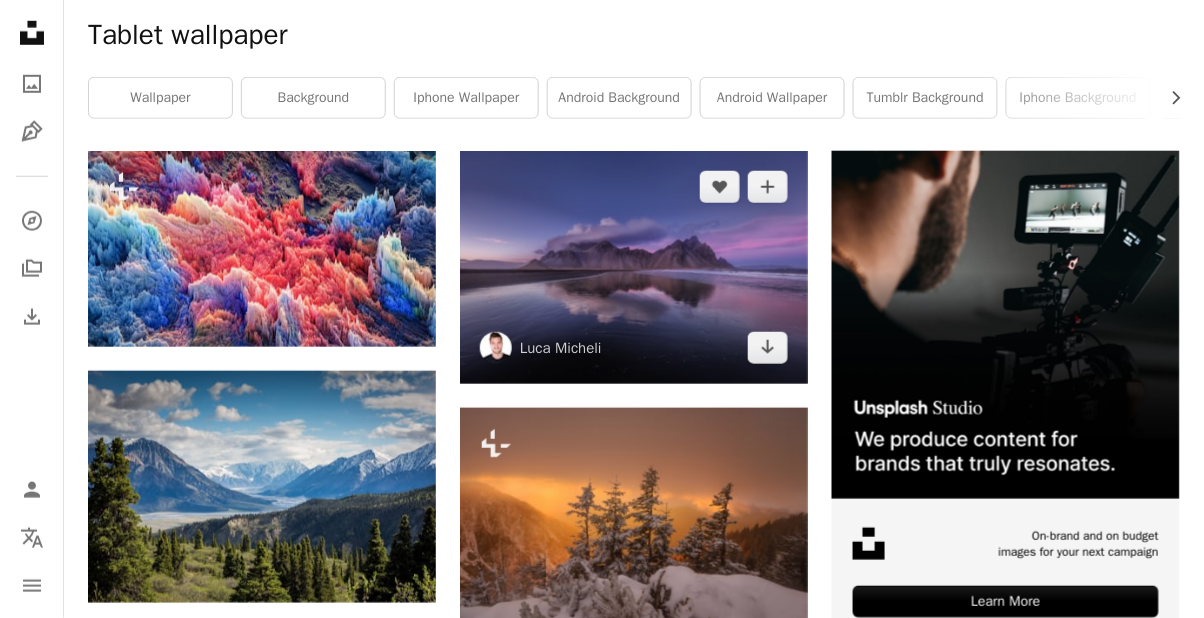 click at bounding box center (634, 267) 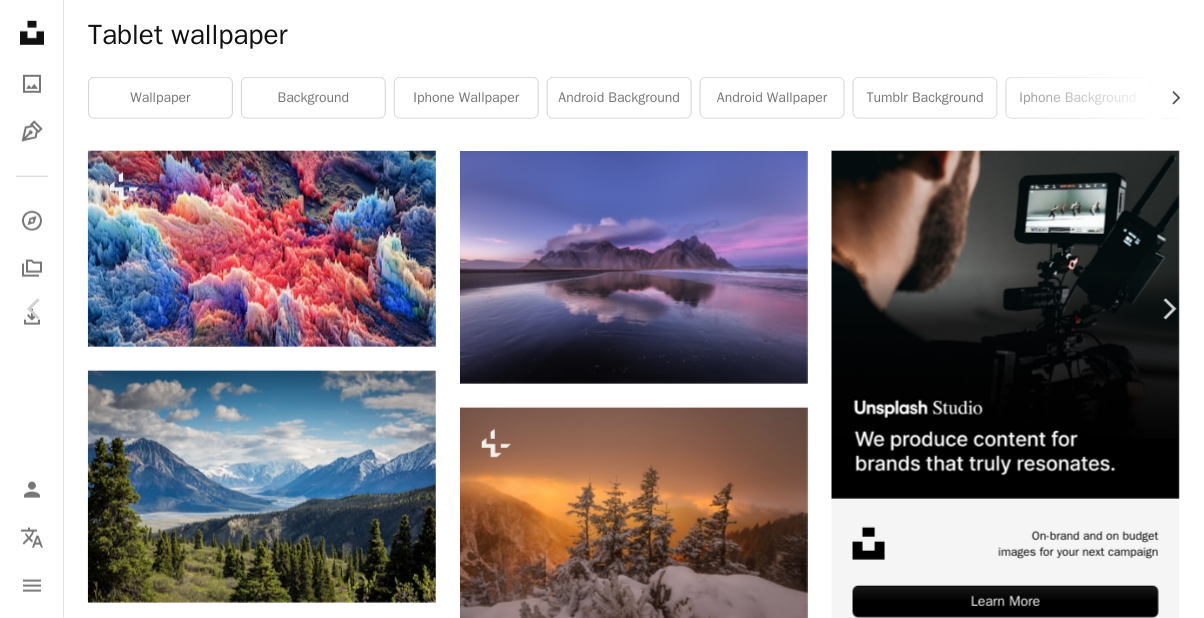 click at bounding box center [595, 3438] 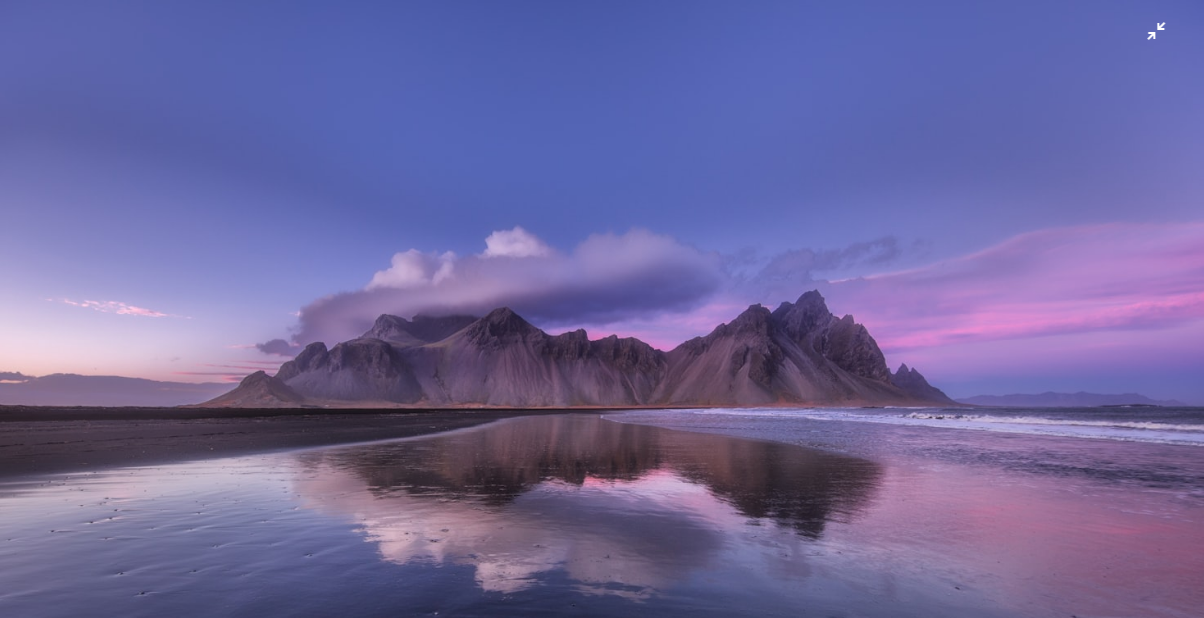 scroll, scrollTop: 45, scrollLeft: 0, axis: vertical 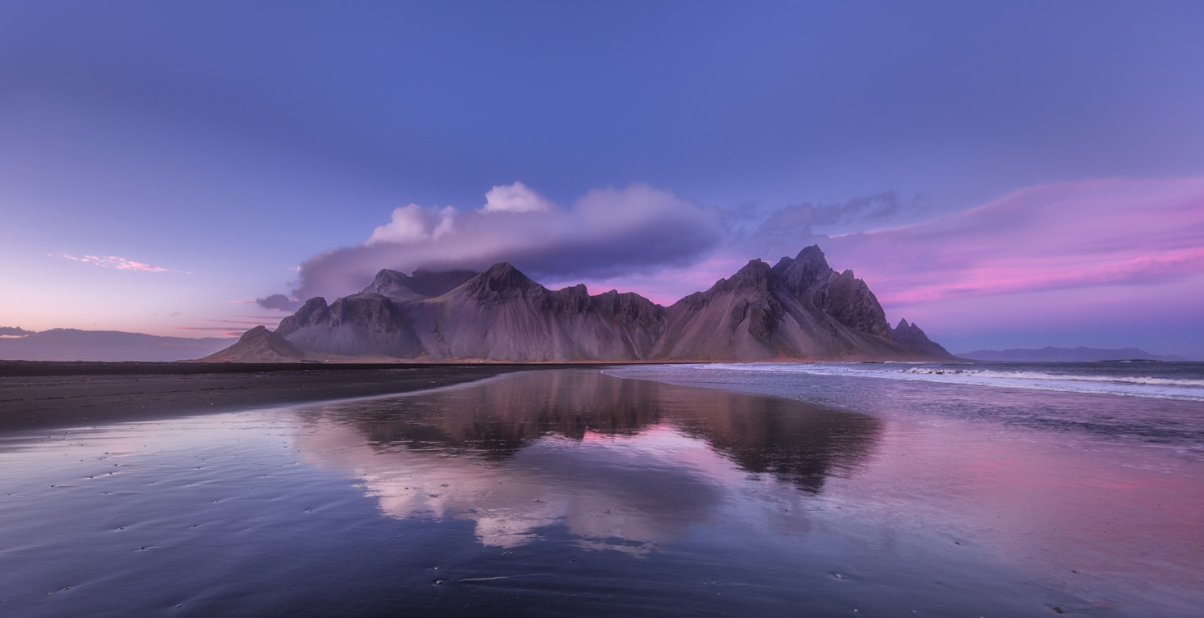 click at bounding box center (602, 356) 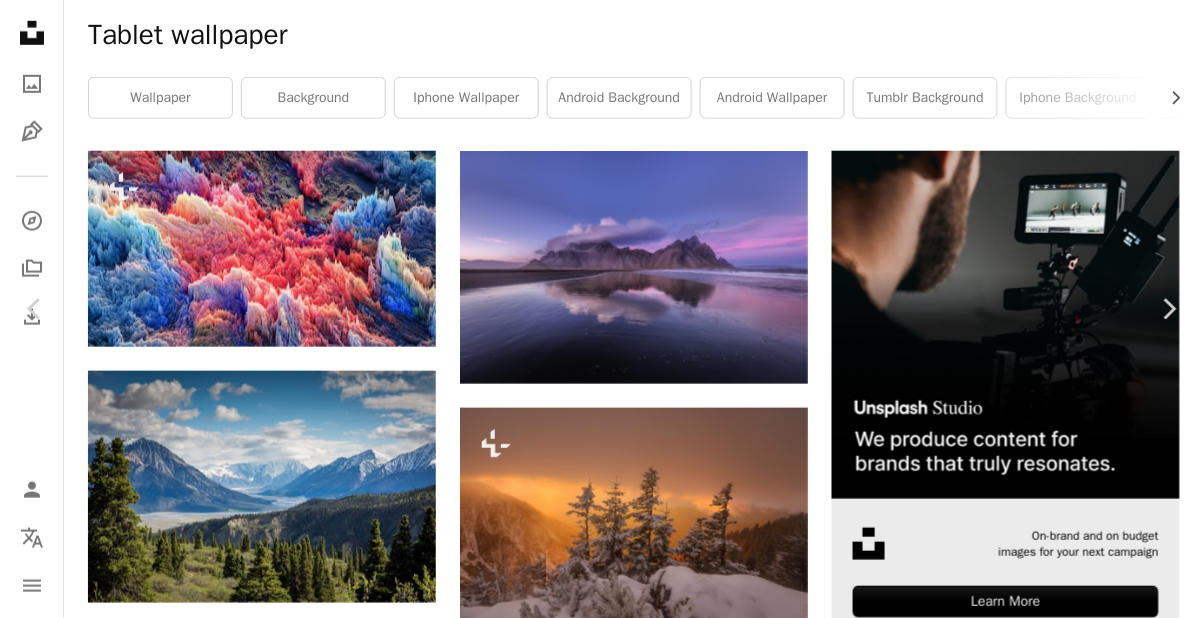 click on "An X shape Chevron left Chevron right Luca Micheli lucamicheli A heart A plus sign Download free Chevron down Zoom in Views 92,976,137 Downloads 955,333 Featured in Photos ,  Nature ,  Wallpapers A forward-right arrow Share Info icon Info More Actions Discover where is this place and 45+ more places to shot in Iceland with my personal Google Map that I use for my workshop in Iceland on lucamicheliphotography.com/go/iceland-map/ A map marker Vestrahorn Mountain, Iceland Calendar outlined Published on  November 22, 2017 Camera Canon, EOS 5D Mark IV Safety Free to use under the  Unsplash License wallpaper beach black iceland sand mountain wallpaper backgrounds mountain background chromebook wallpaper vestrahorn HD Wallpapers Browse premium related images on iStock  |  Save 20% with code UNSPLASH20 View more on iStock  ↗ Related images A heart A plus sign David Becker Available for hire A checkmark inside of a circle Arrow pointing down A heart A plus sign Tijs van Leur Available for hire Arrow pointing down" at bounding box center [602, 3369] 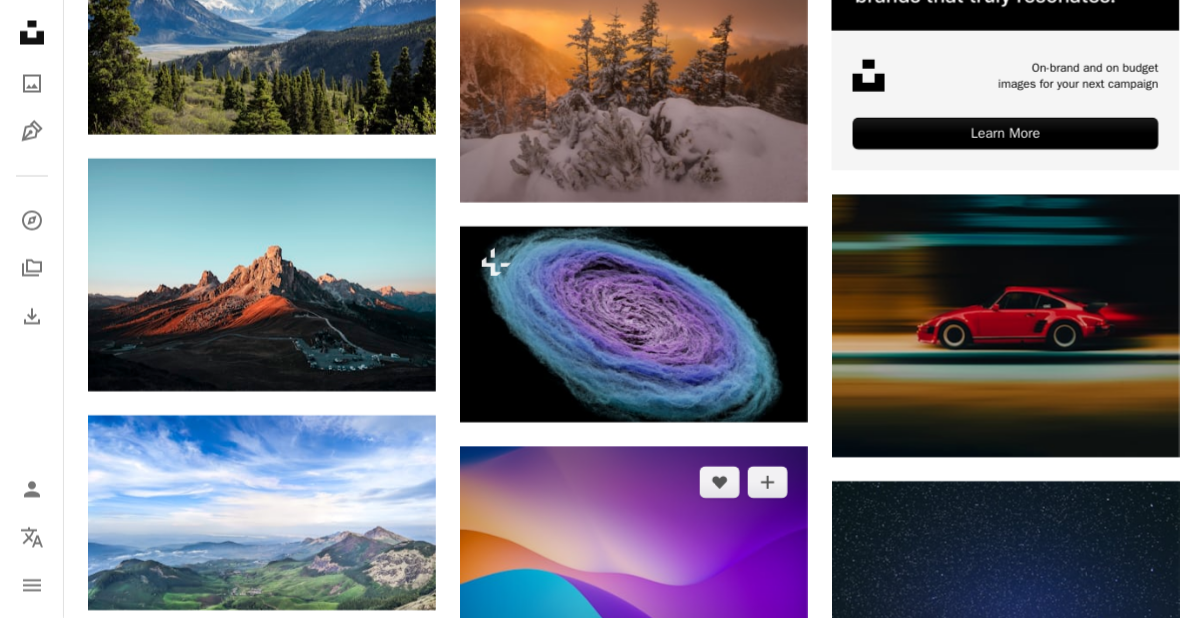 scroll, scrollTop: 906, scrollLeft: 0, axis: vertical 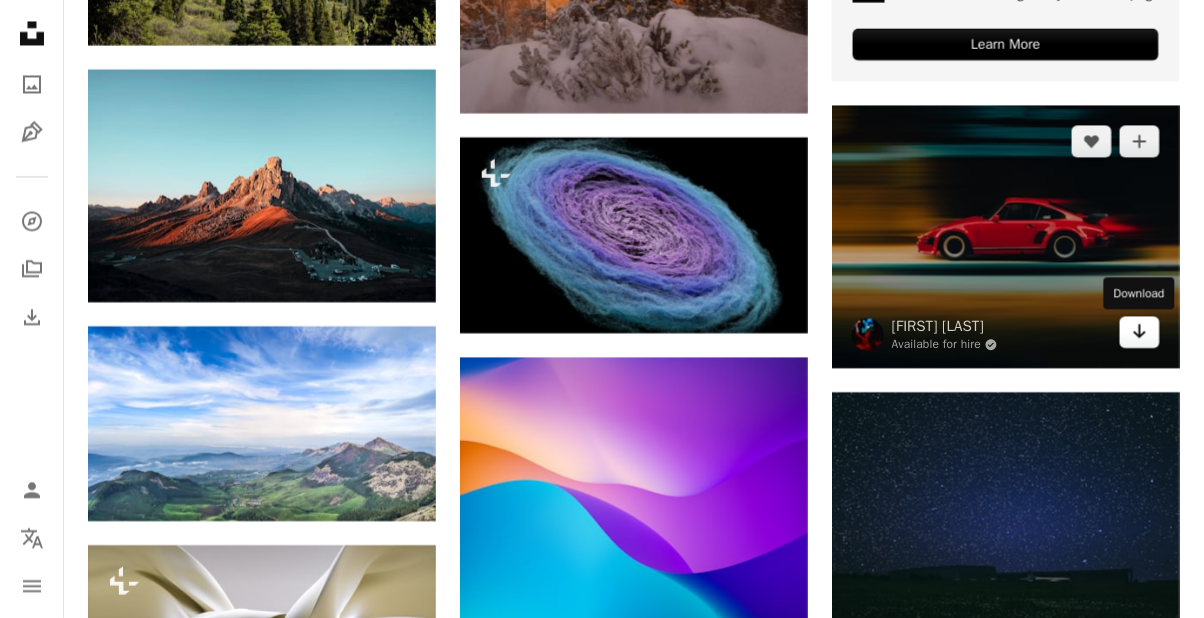 click 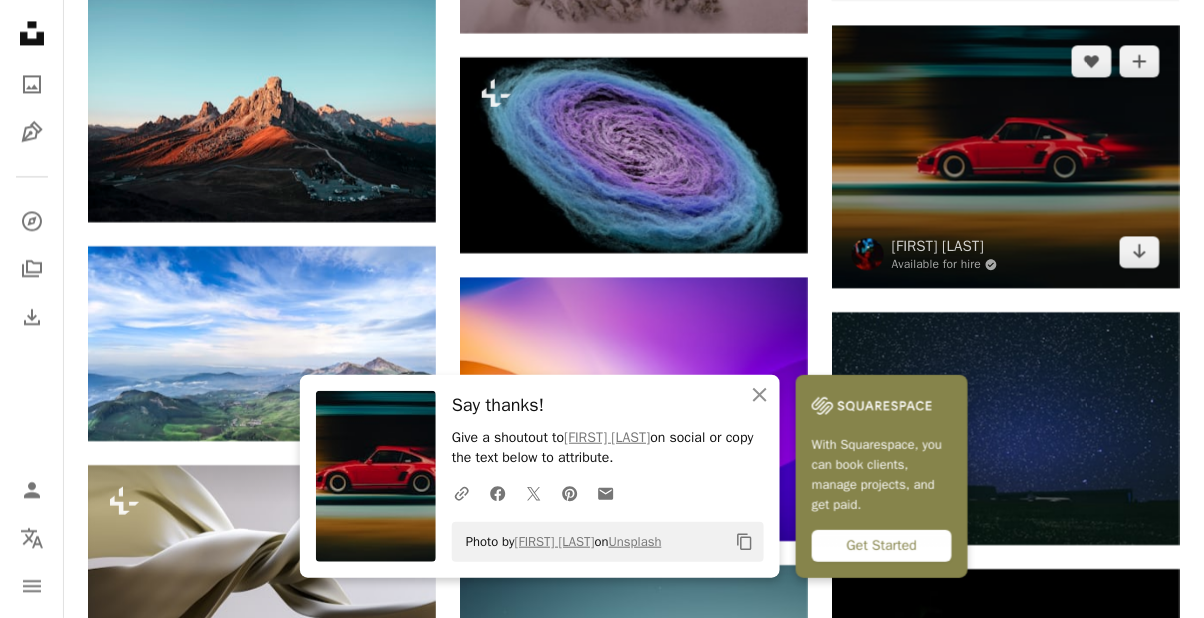 scroll, scrollTop: 1002, scrollLeft: 0, axis: vertical 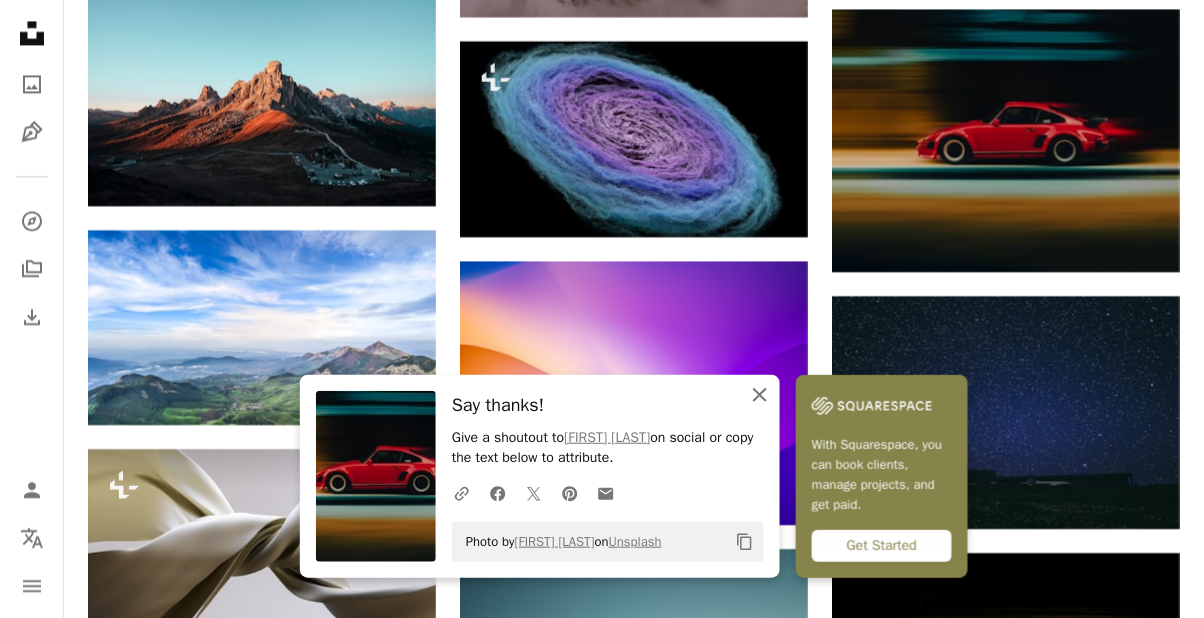 click on "An X shape" 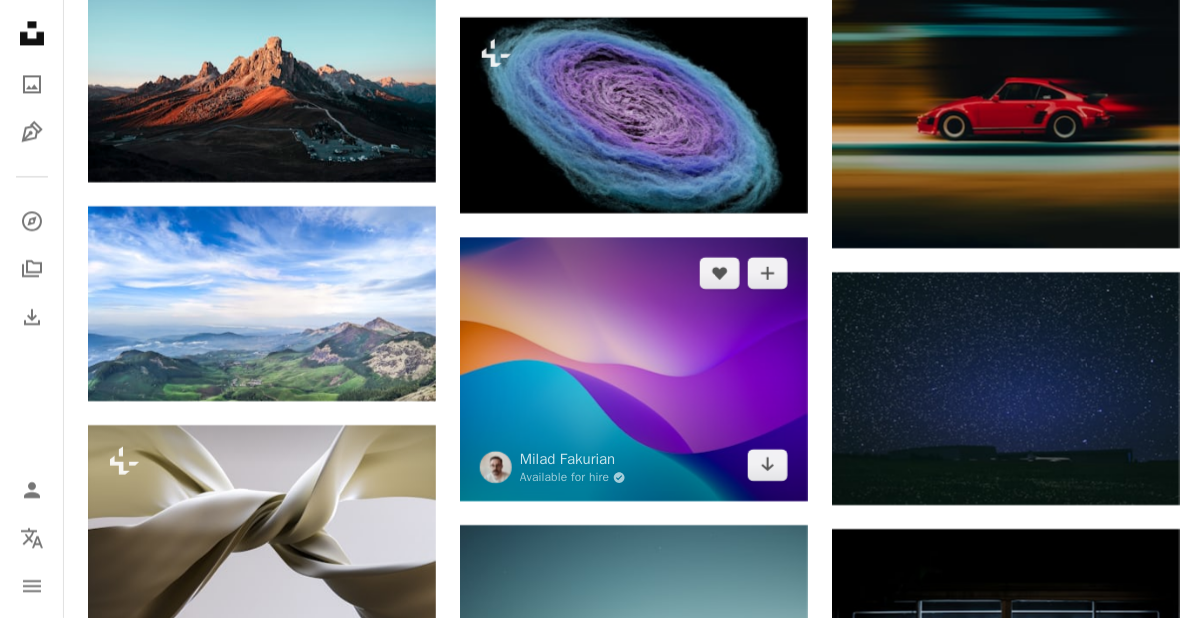scroll, scrollTop: 1025, scrollLeft: 0, axis: vertical 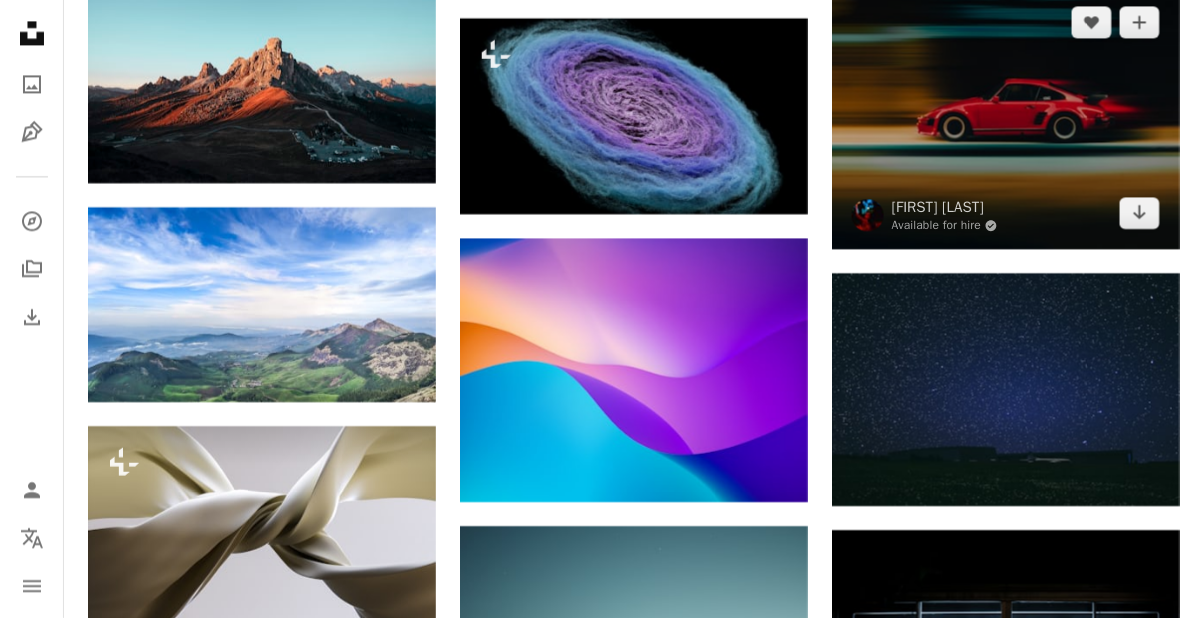 click at bounding box center [1006, 118] 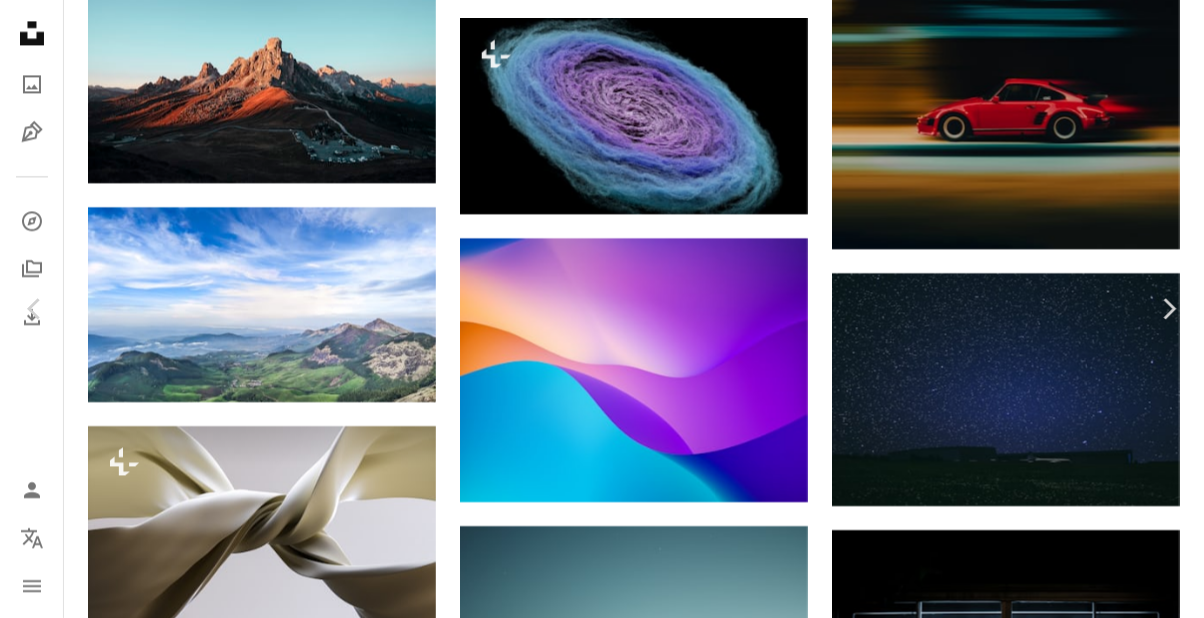 click at bounding box center [594, 2761] 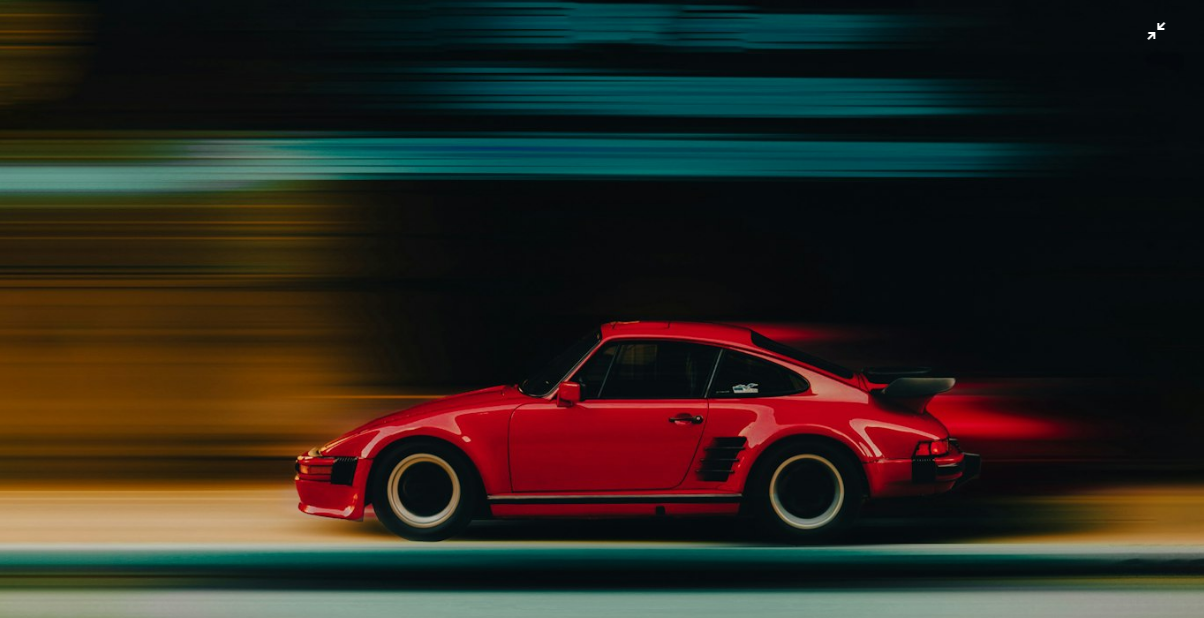 scroll, scrollTop: 149, scrollLeft: 0, axis: vertical 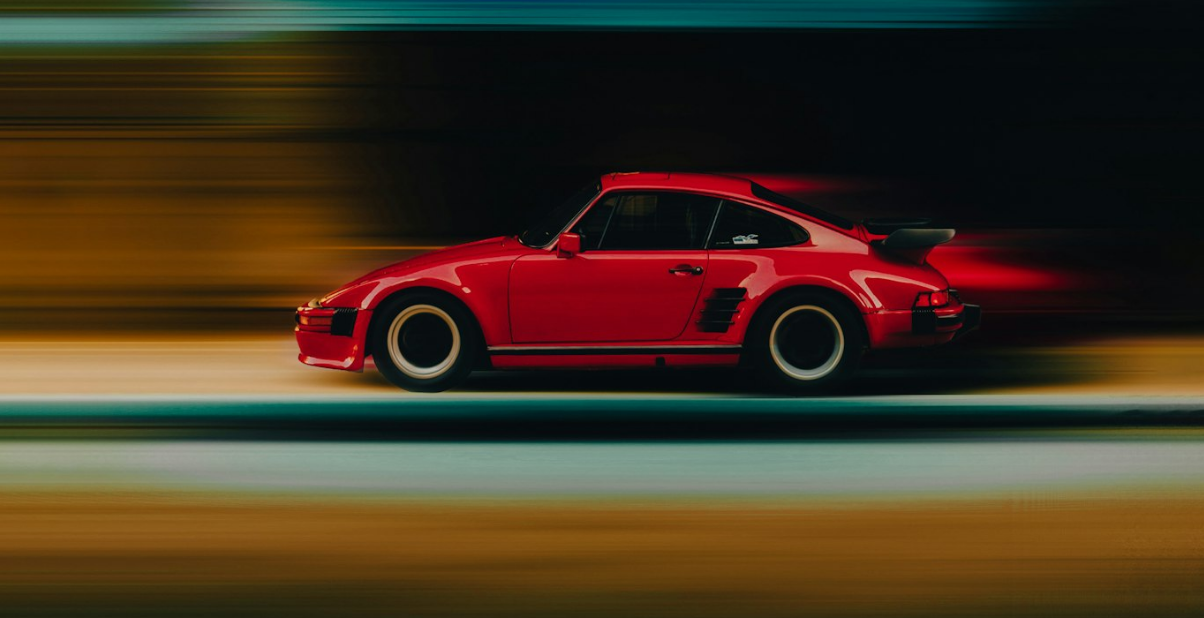 click at bounding box center [602, 307] 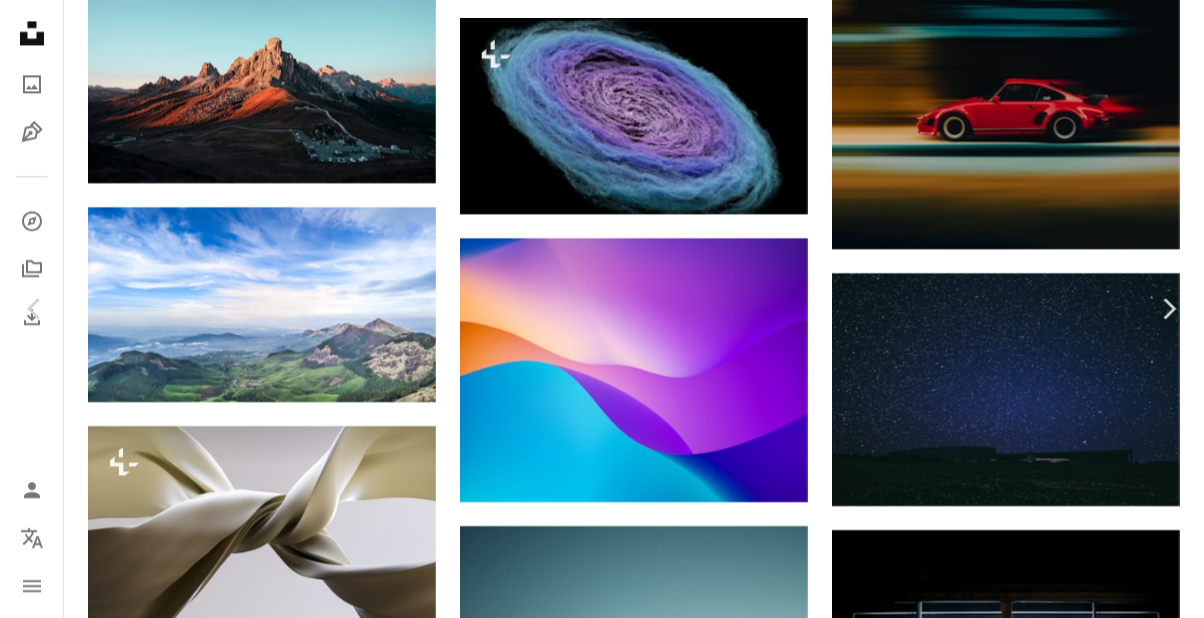 click on "Download free" at bounding box center (1005, 2414) 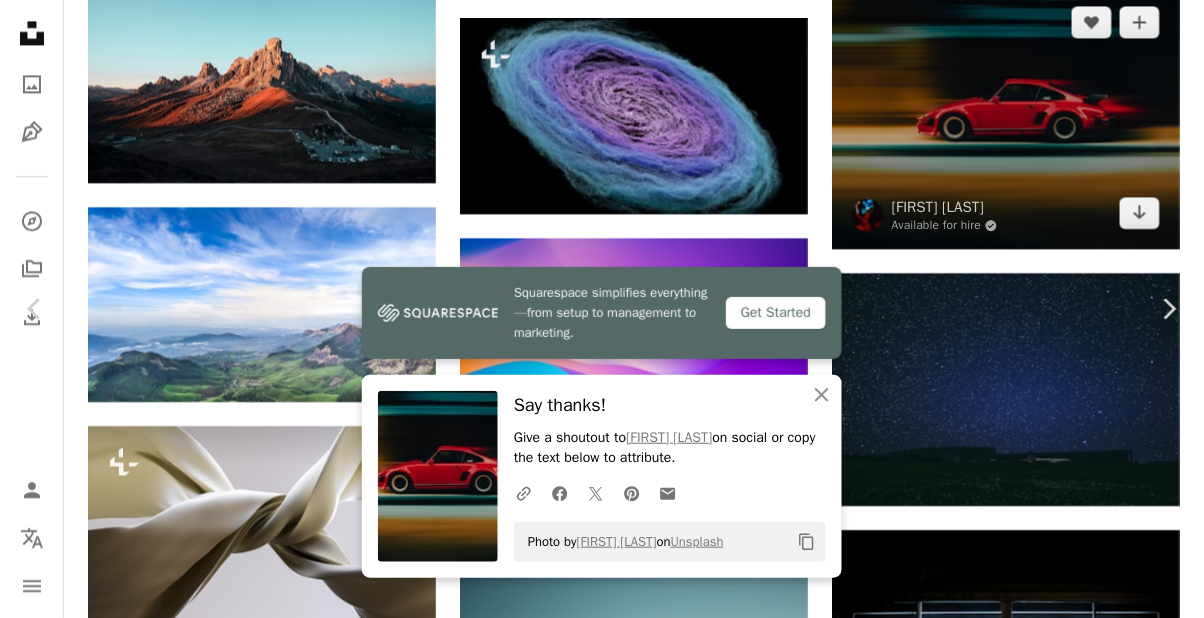 click on "An X shape Chevron left Chevron right Squarespace simplifies everything—from setup to management to marketing. Get Started An X shape Close Say thanks! Give a shoutout to  [FIRST] [LAST]  on social or copy the text below to attribute. A URL sharing icon (chains) Facebook icon X (formerly Twitter) icon Pinterest icon An envelope Photo by  [FIRST] [LAST]  on  Unsplash
Copy content [FIRST] [LAST] Available for hire A checkmark inside of a circle A heart A plus sign Download free Chevron down Zoom in Views 32,936 Downloads 482 A forward-right arrow Share Info icon Info More Actions Calendar outlined Published on  October 31, 2024 Safety Free to use under the  Unsplash License laptop wallpaper car tablet wallpaper porsche porsche 911 Creative Images wallpaper desktop moody experimental red car motion car motion sports car vehicle machine automobile wheel tire car wheel alloy wheel Free stock photos Browse premium related images on iStock  |  Save 20% with code UNSPLASH20 View more on iStock  ↗ A heart" at bounding box center (602, 2692) 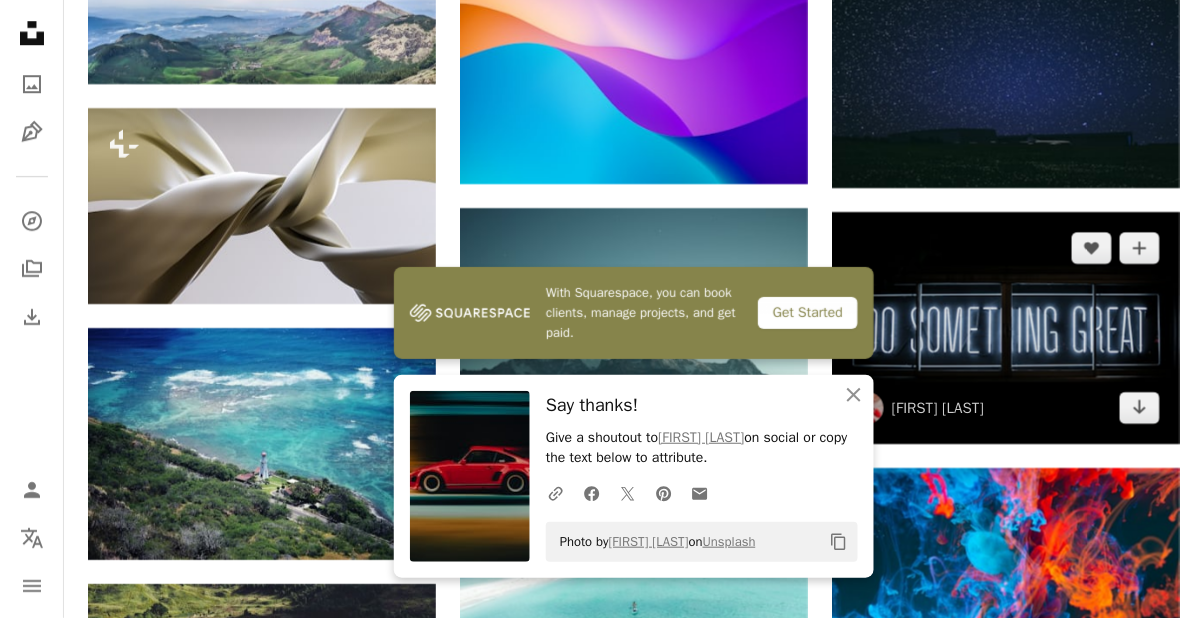 scroll, scrollTop: 1344, scrollLeft: 0, axis: vertical 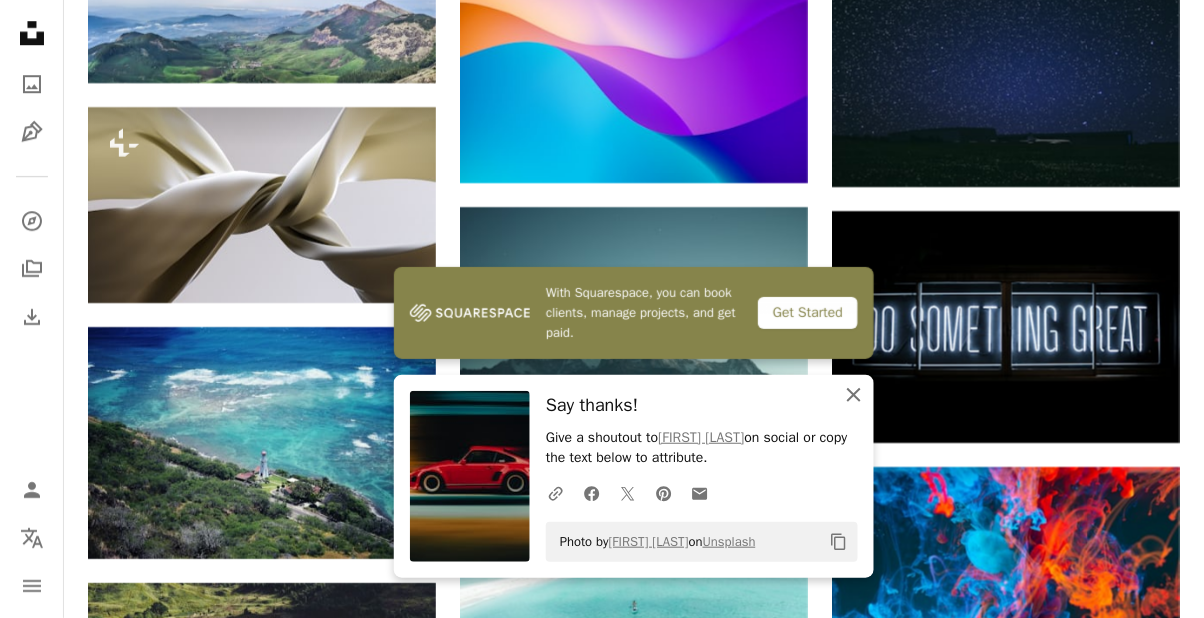 click on "An X shape" 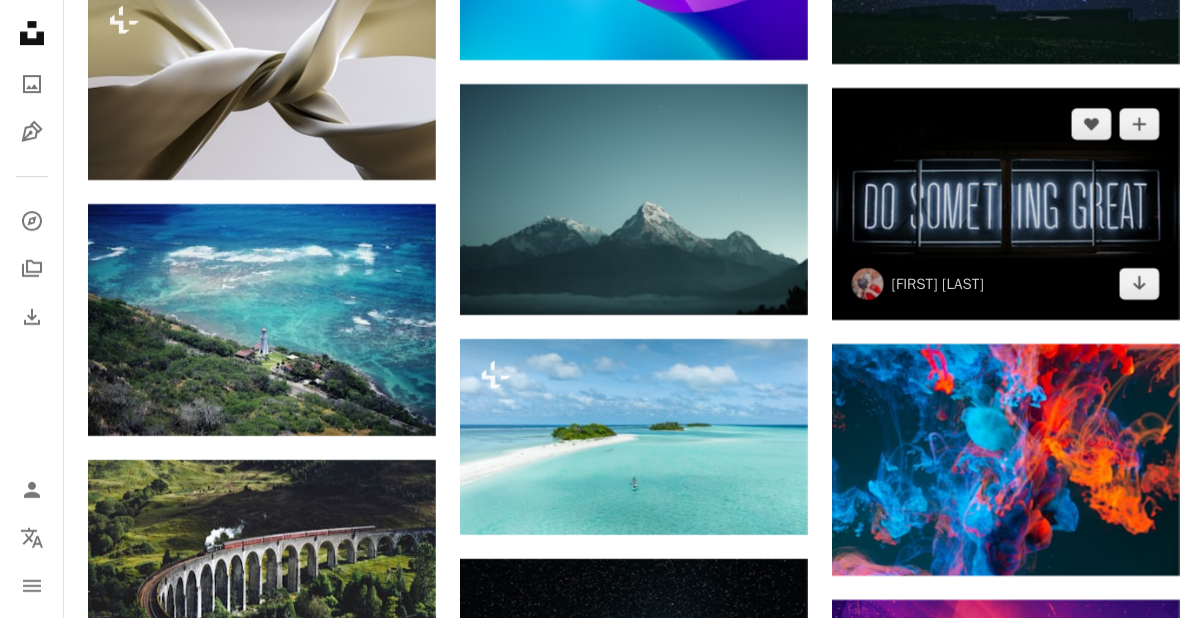 scroll, scrollTop: 1470, scrollLeft: 0, axis: vertical 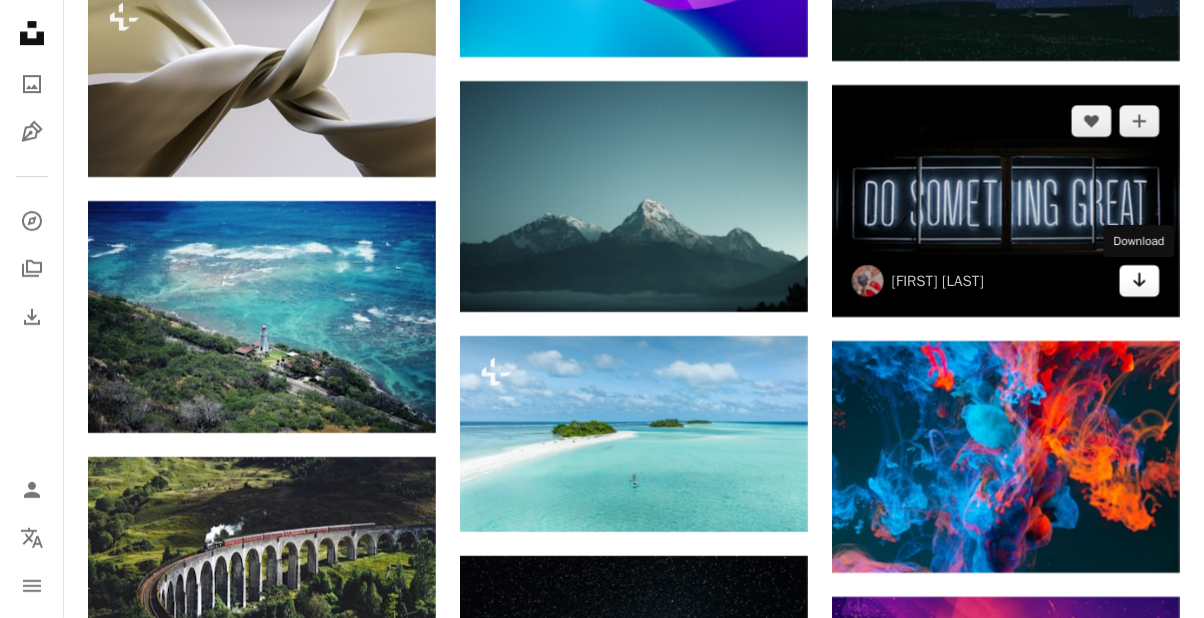 click on "Arrow pointing down" 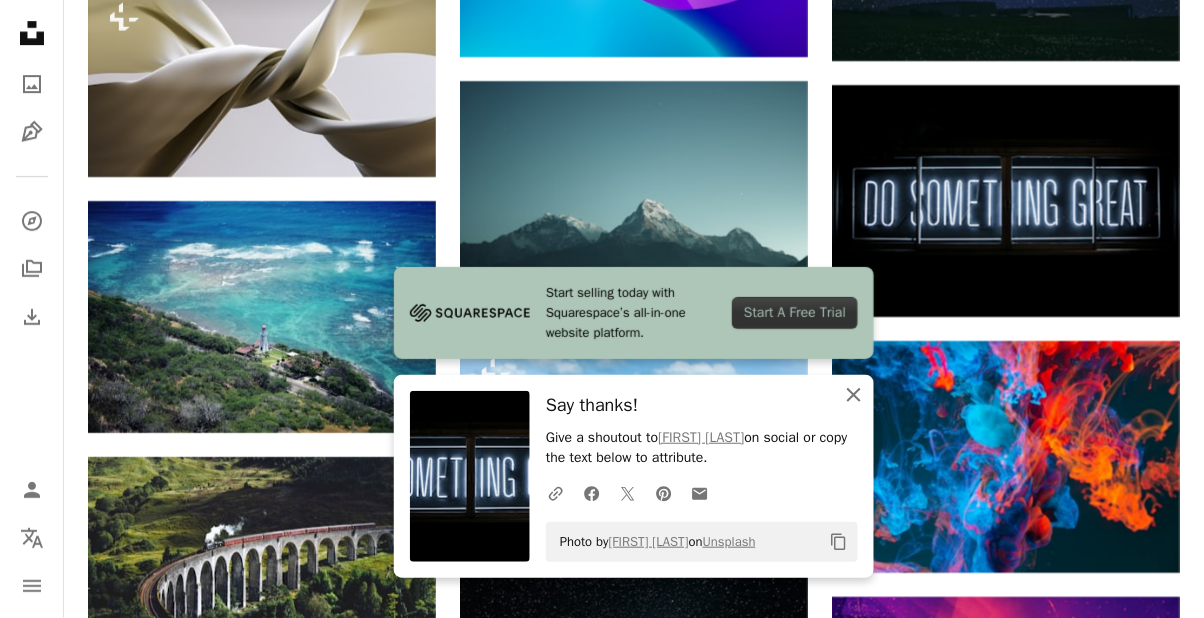 click 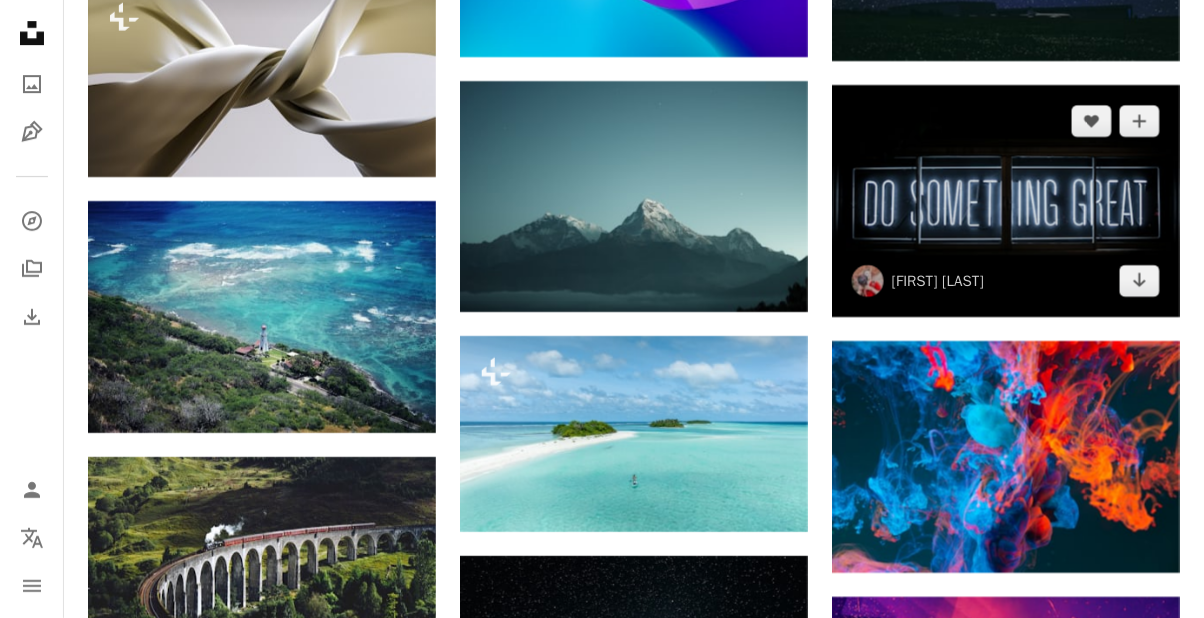click at bounding box center (1006, 201) 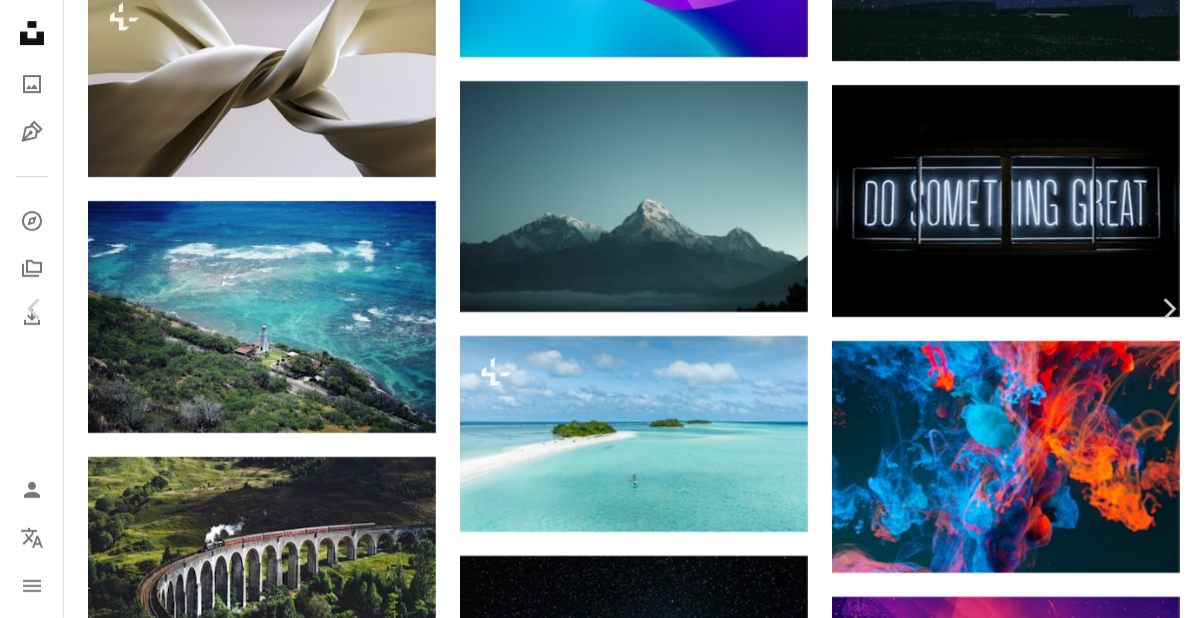 click at bounding box center (595, 2316) 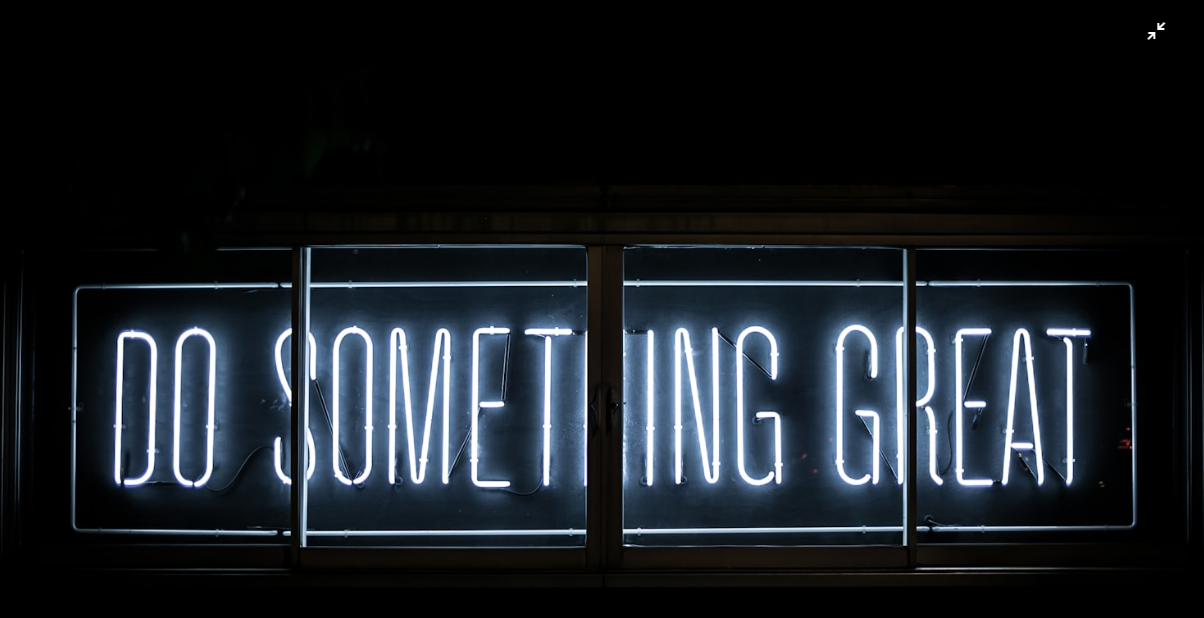 scroll, scrollTop: 93, scrollLeft: 0, axis: vertical 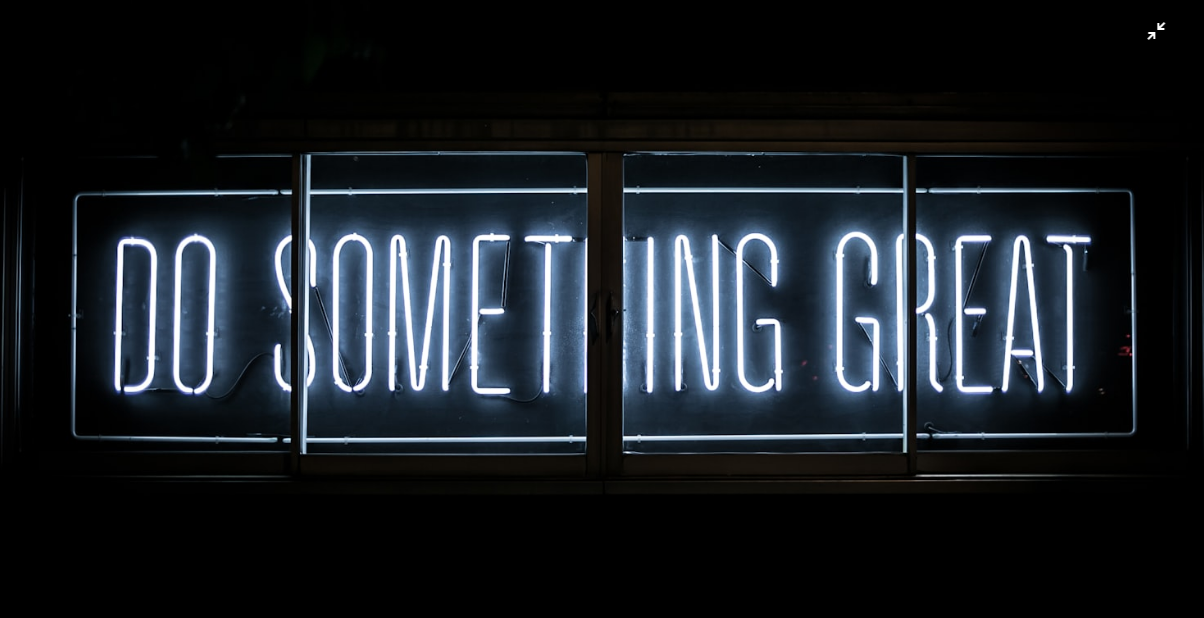 click at bounding box center [602, 308] 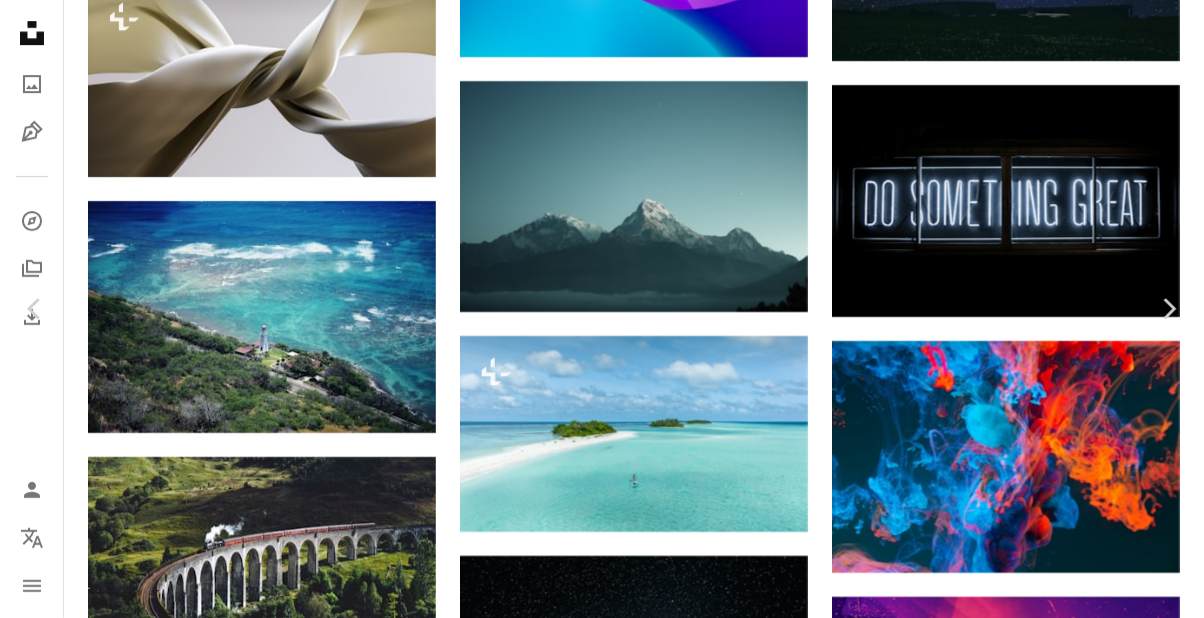 scroll, scrollTop: 382, scrollLeft: 0, axis: vertical 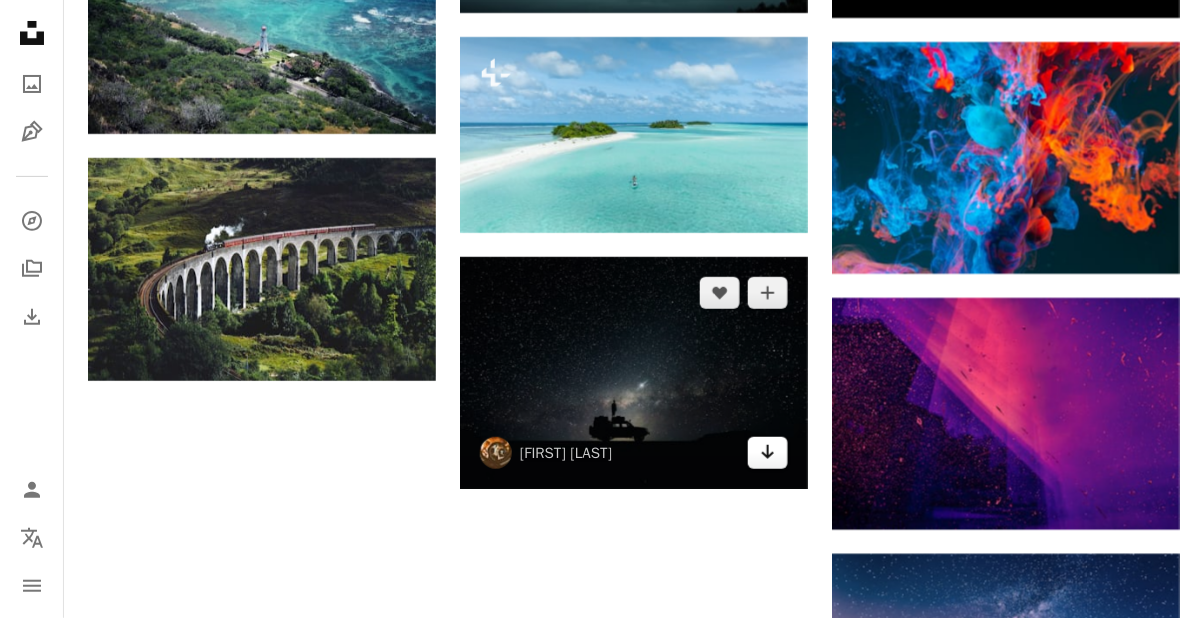 click on "Arrow pointing down" 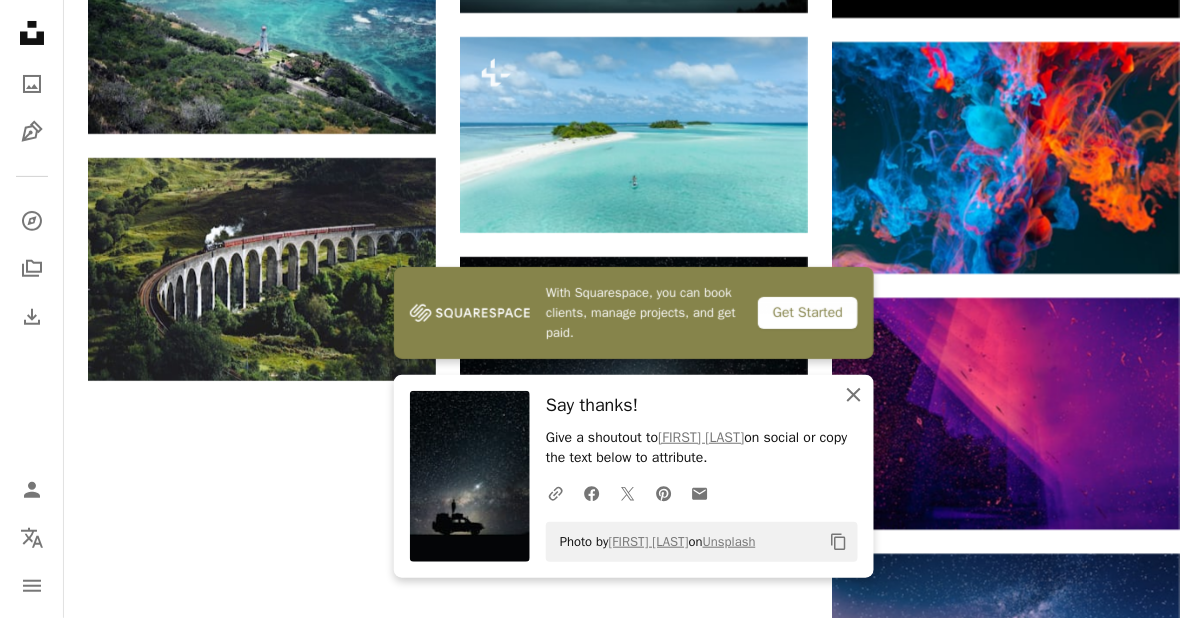 click on "An X shape" 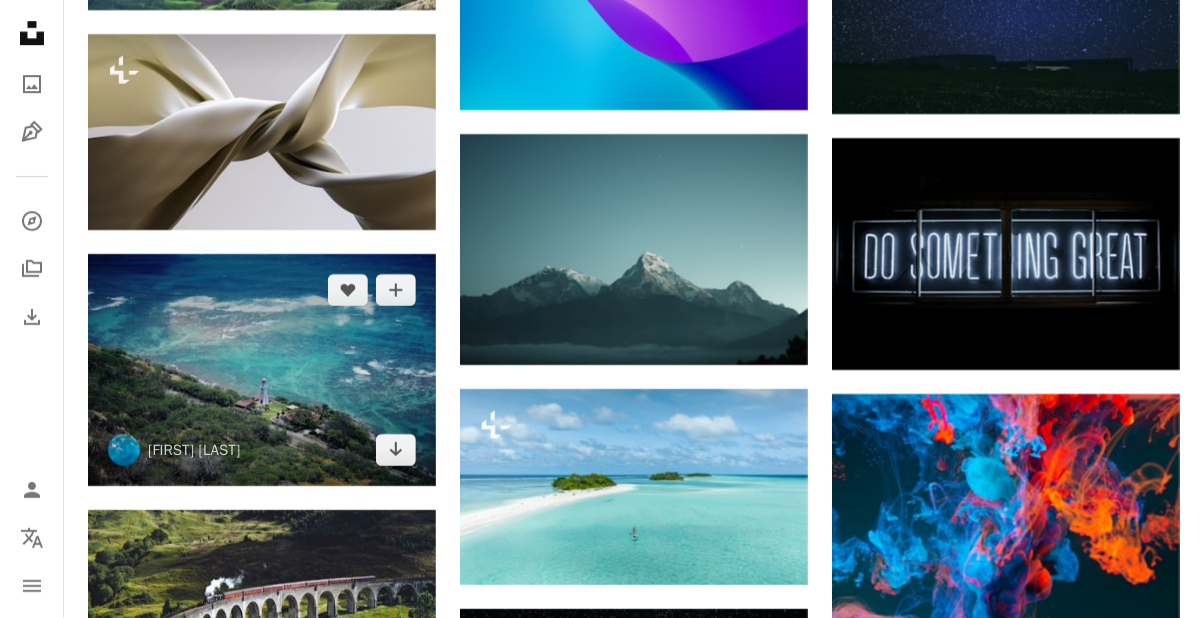 scroll, scrollTop: 1392, scrollLeft: 0, axis: vertical 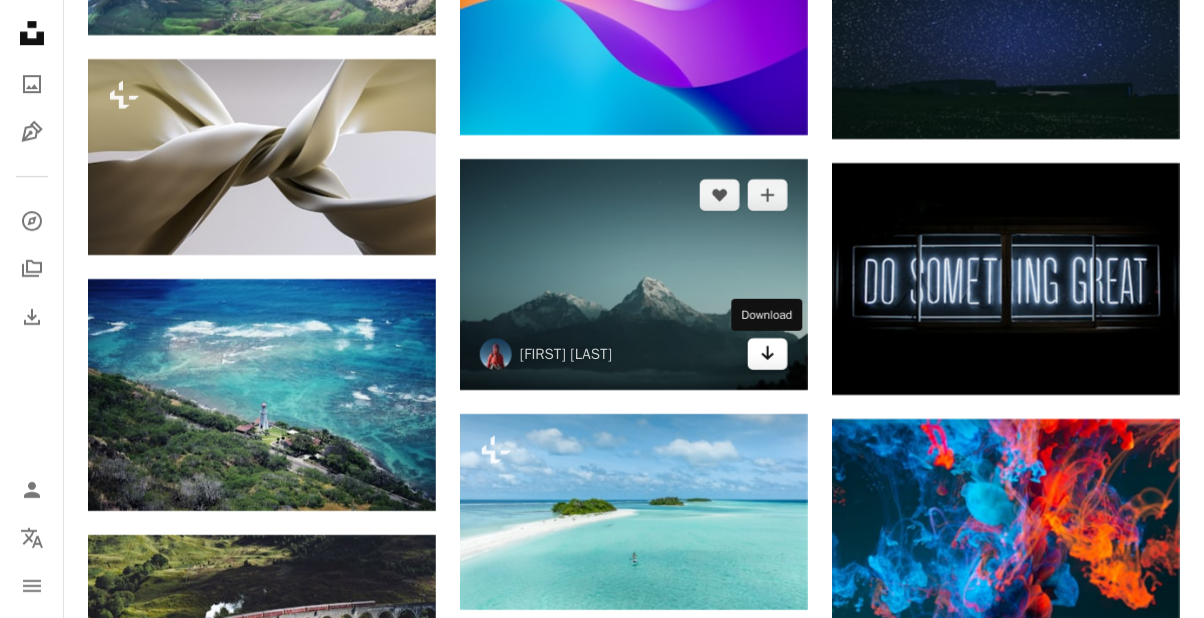click on "Arrow pointing down" 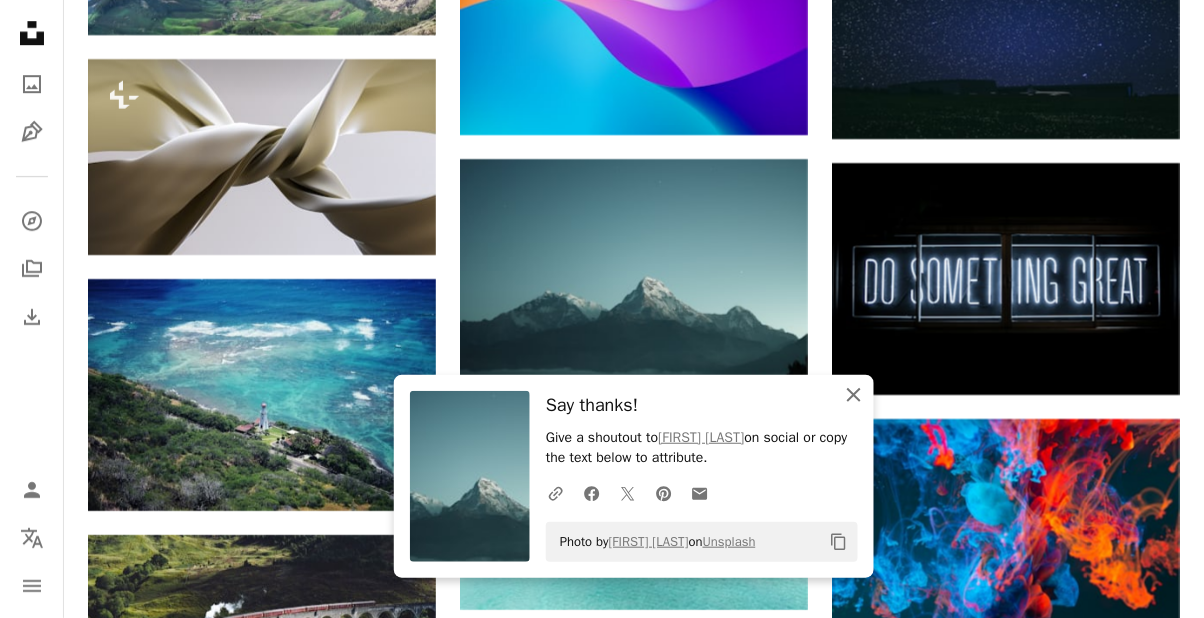 click 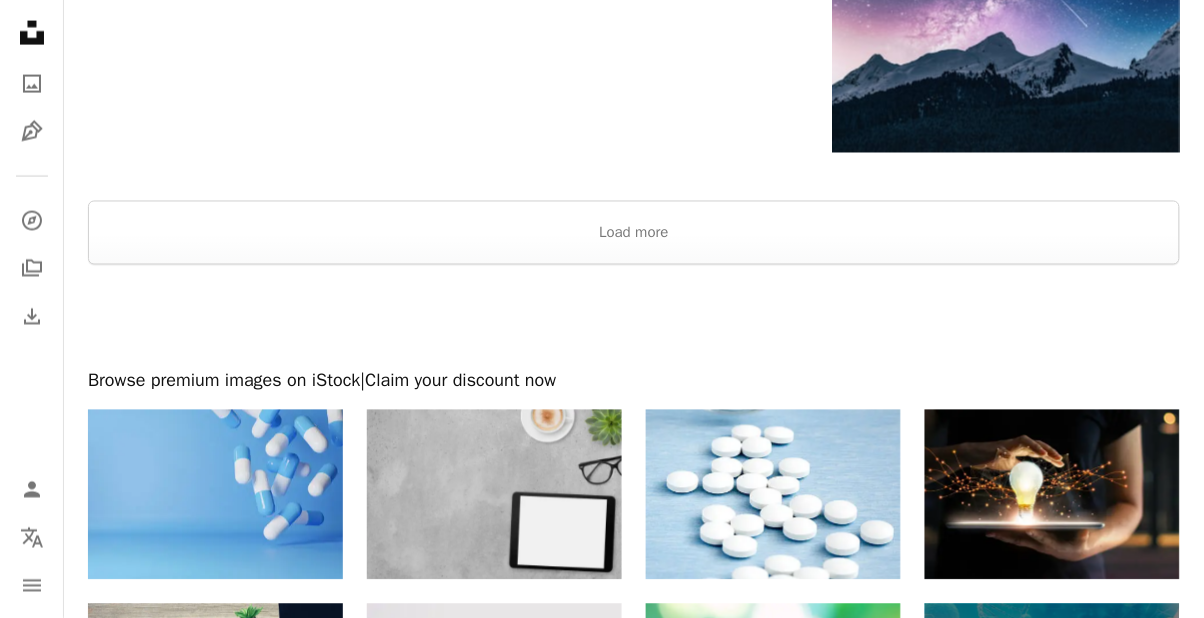 scroll, scrollTop: 2403, scrollLeft: 0, axis: vertical 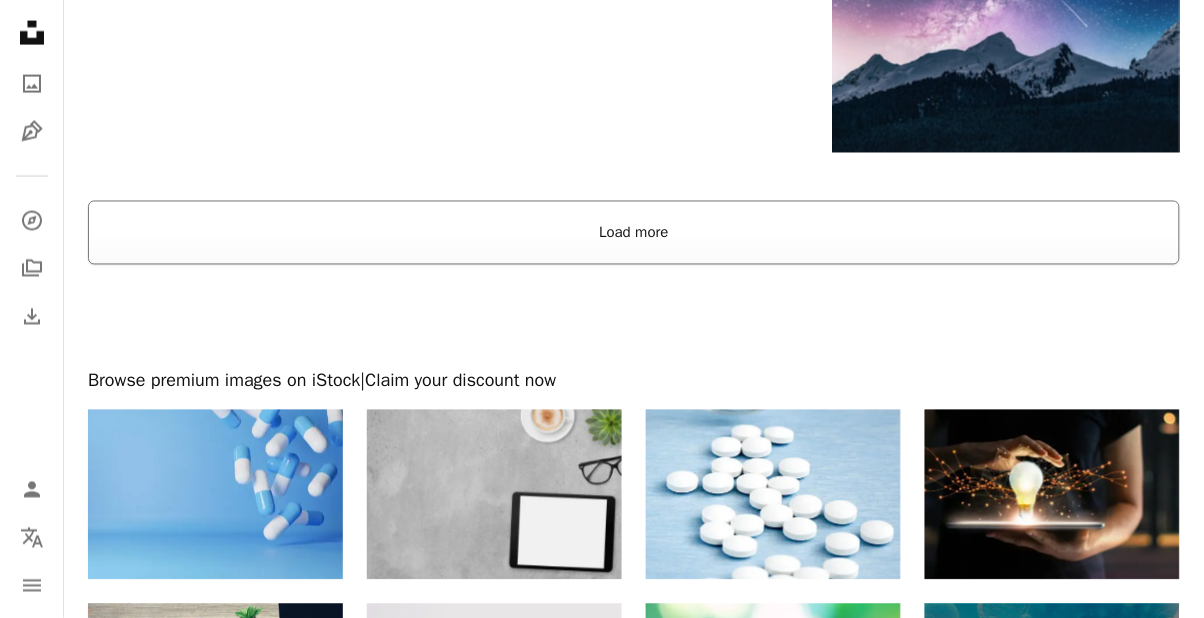 click on "Load more" at bounding box center (634, 233) 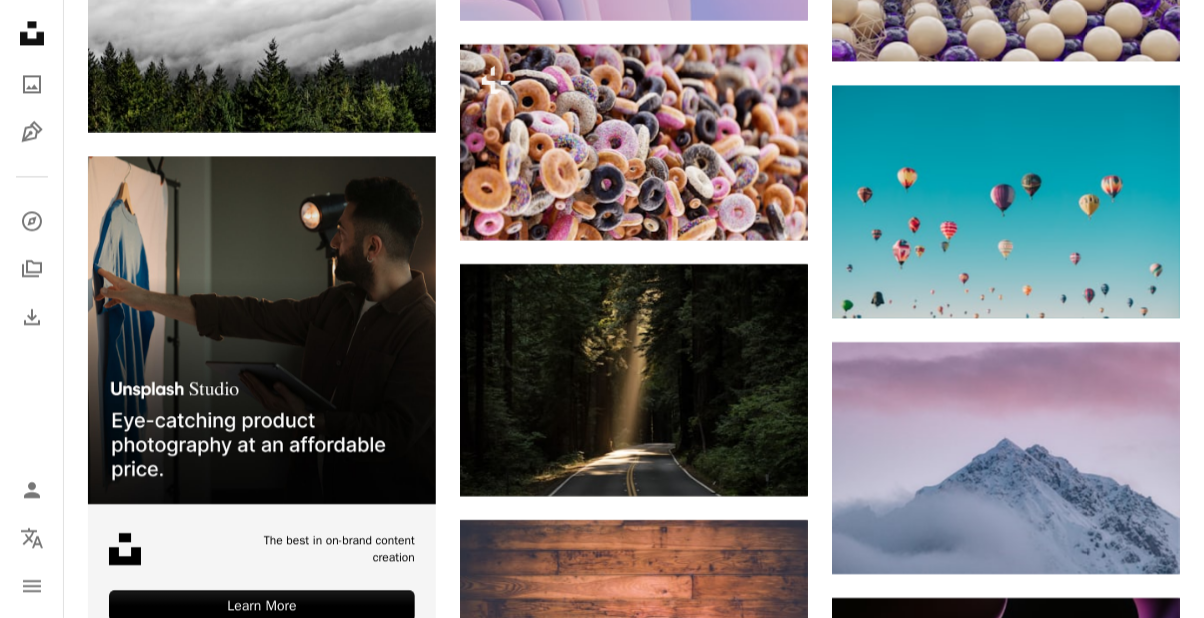 scroll, scrollTop: 2715, scrollLeft: 0, axis: vertical 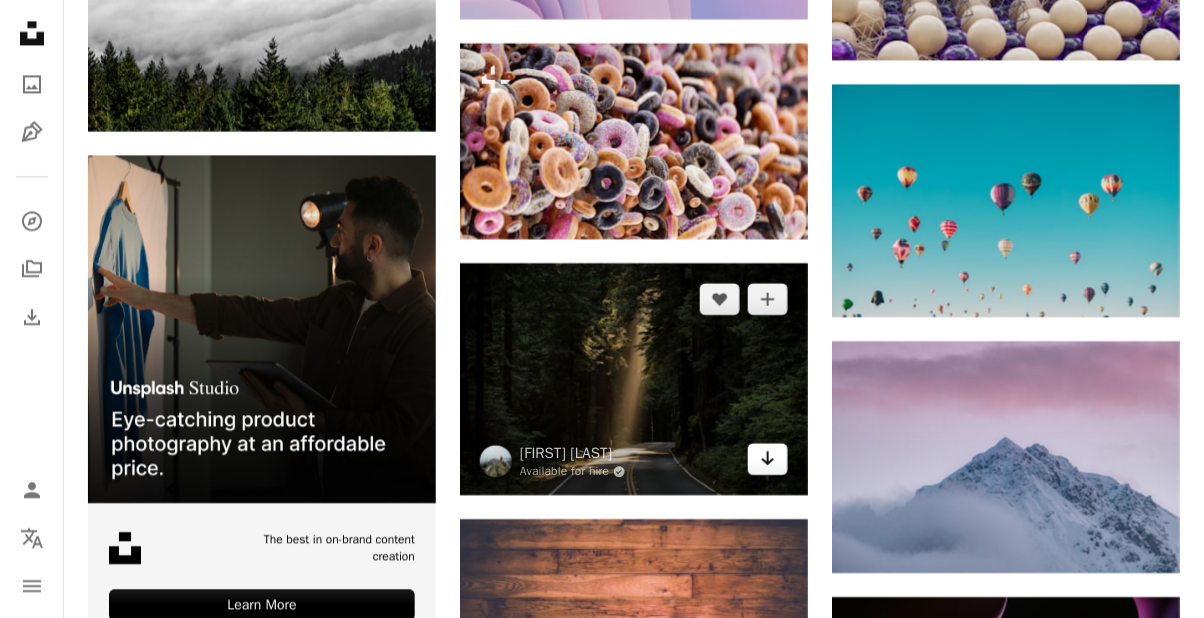 click at bounding box center [634, 379] 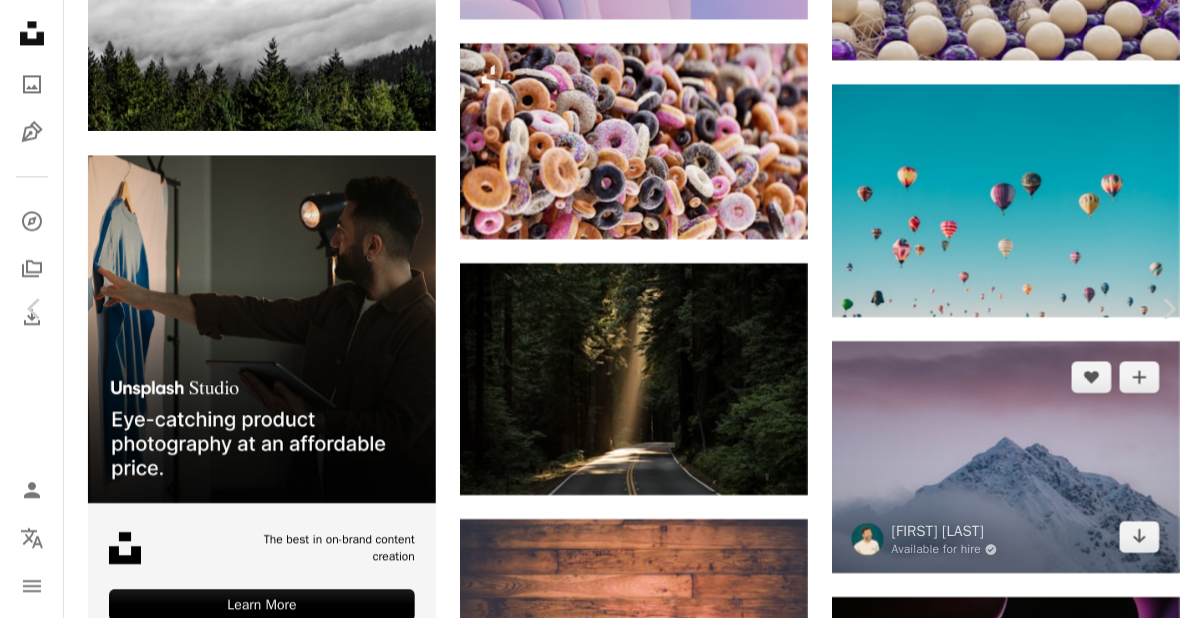 click on "An X shape Chevron left Chevron right JOHN TOWNER Available for hire A checkmark inside of a circle A heart A plus sign Download free Chevron down Zoom in Views 60,989,466 Downloads 628,604 Featured in Photos ,  Spirituality ,  Wallpapers A forward-right arrow Share Info icon Info More Actions Beam of light on a forest road A map marker Ave of Giants, Ca Calendar outlined Published on  August 2, 2016 Camera SONY, ILCE-7M2 Safety Free to use under the  Unsplash License forest dark road sun trees leaves god path forest wallpaper highway woods forest background asphalt shadows foliage mystical mystic motorway grove sunrays Public domain images Browse premium related images on iStock  |  Save 20% with code UNSPLASH20 View more on iStock  ↗ Related images A heart A plus sign Anthony Arrow pointing down A heart A plus sign Igor Oliyarnik Available for hire A checkmark inside of a circle Arrow pointing down Plus sign for Unsplash+ A heart A plus sign Hans Isaacson For  Unsplash+ A lock Download A heart A plus sign" at bounding box center [602, 4063] 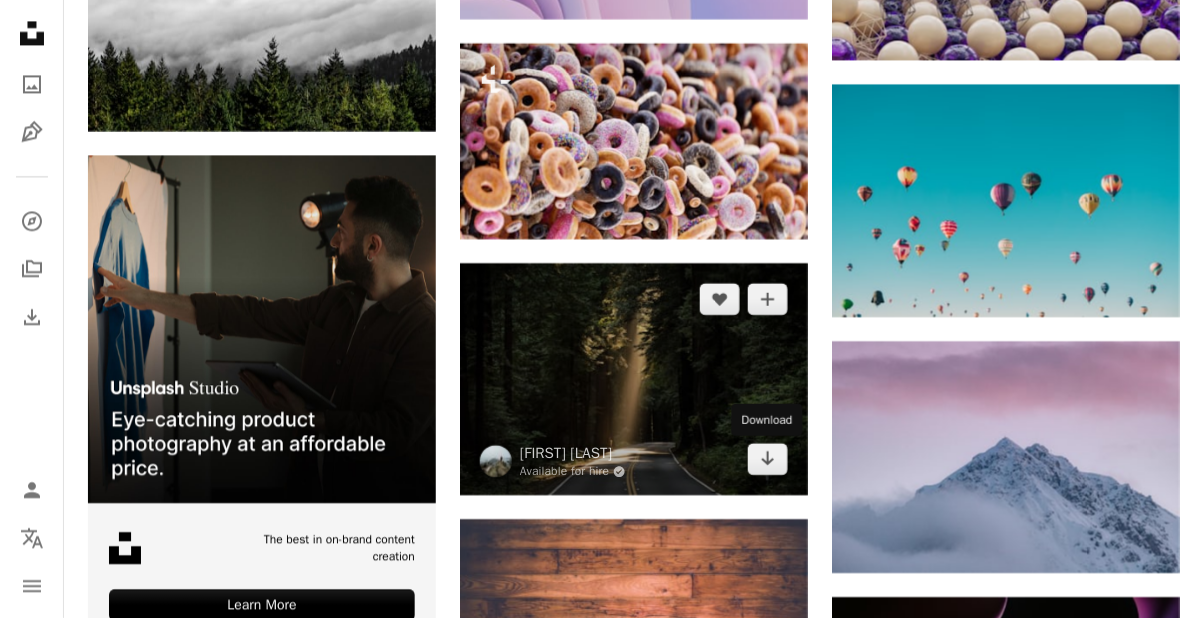 click on "Arrow pointing down" at bounding box center (768, 459) 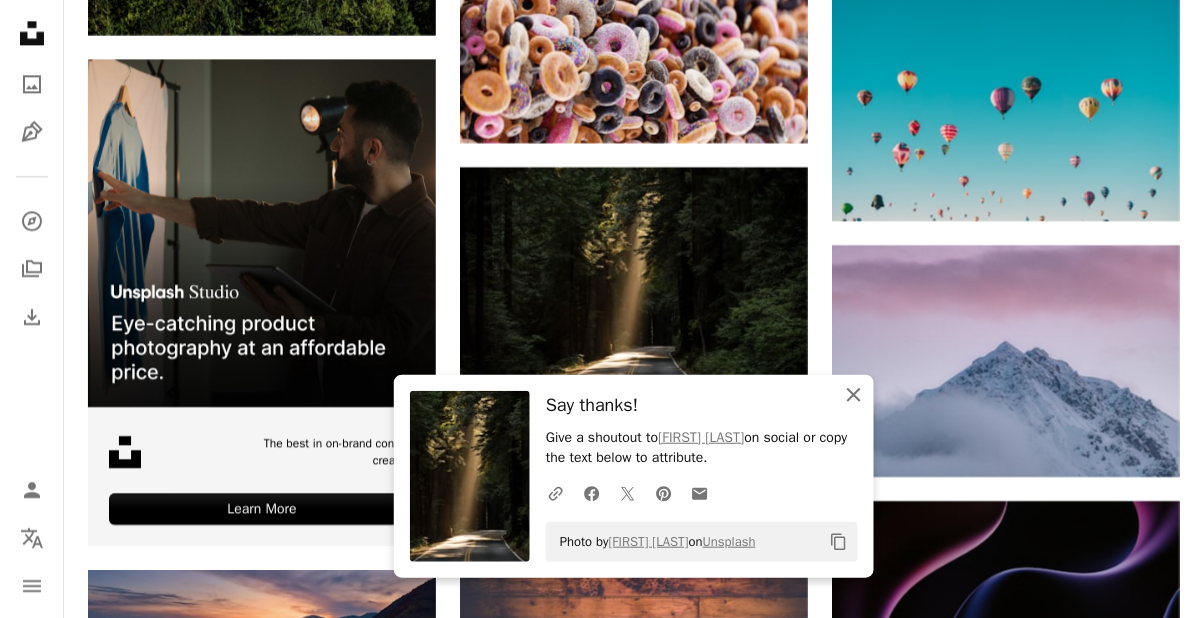 click 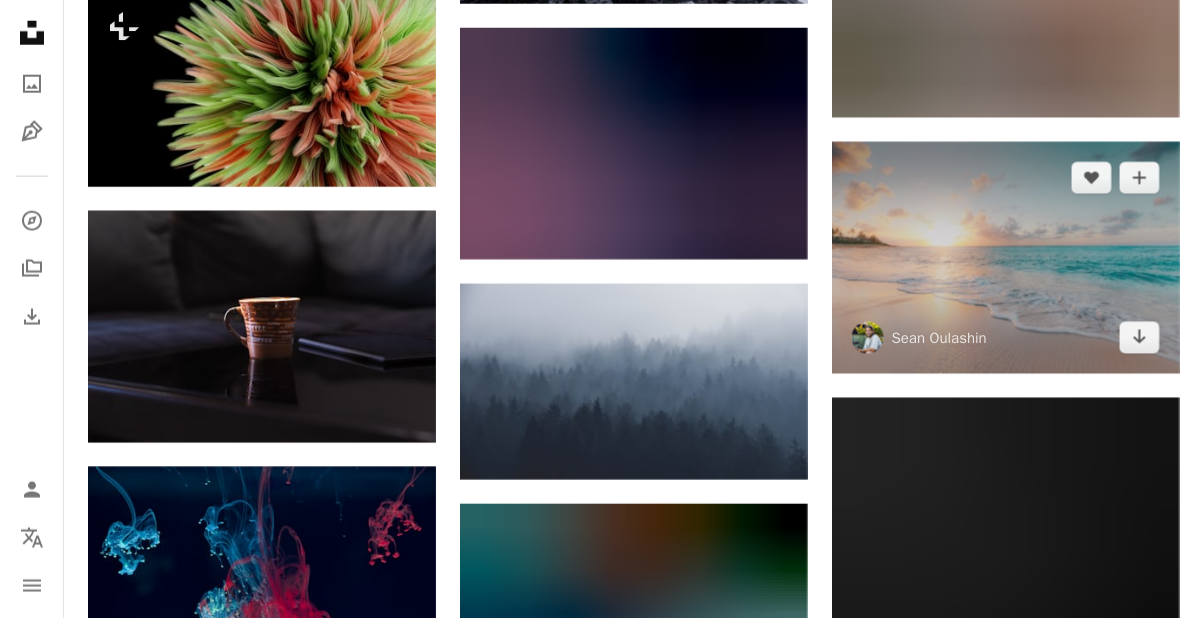 scroll, scrollTop: 3903, scrollLeft: 0, axis: vertical 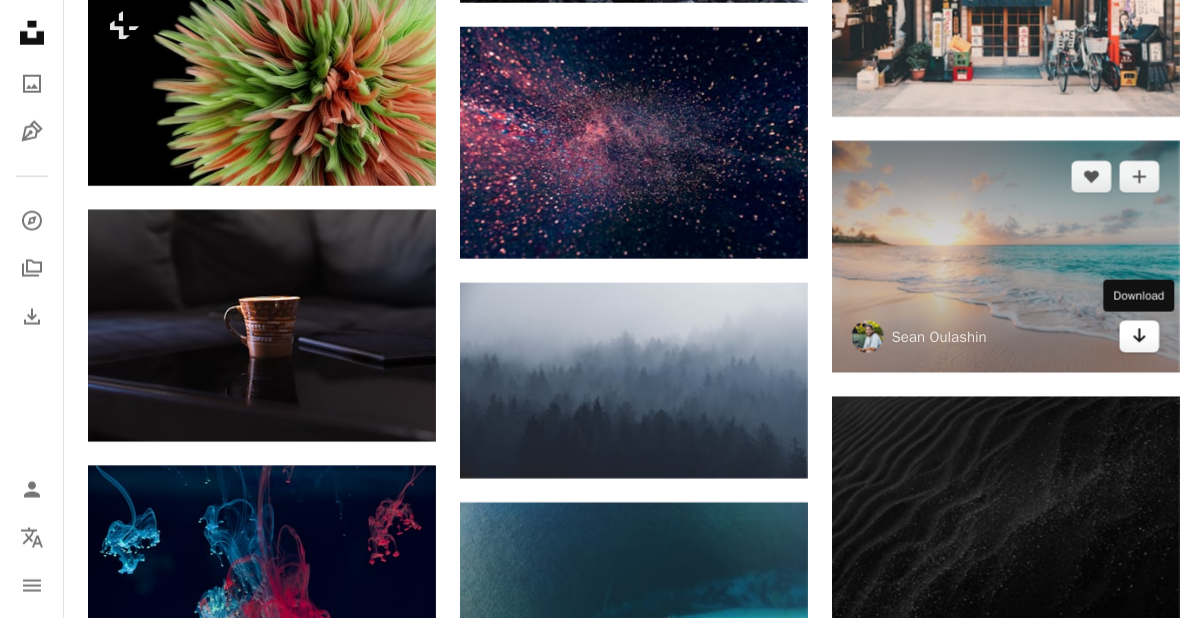 click on "Arrow pointing down" at bounding box center (1140, 337) 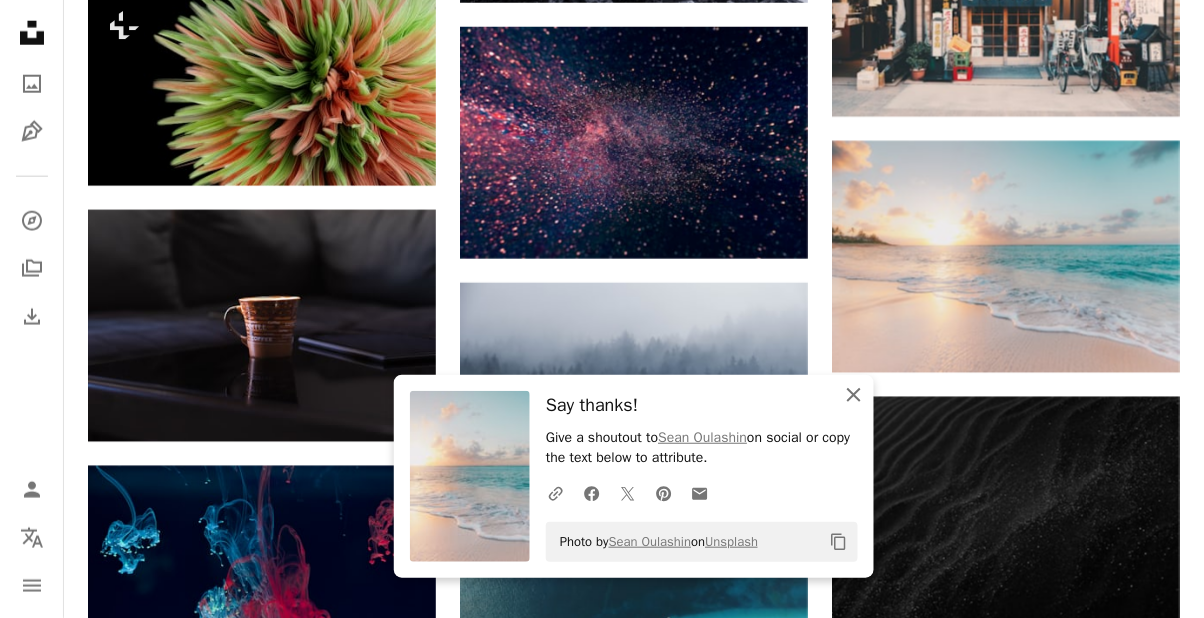 click 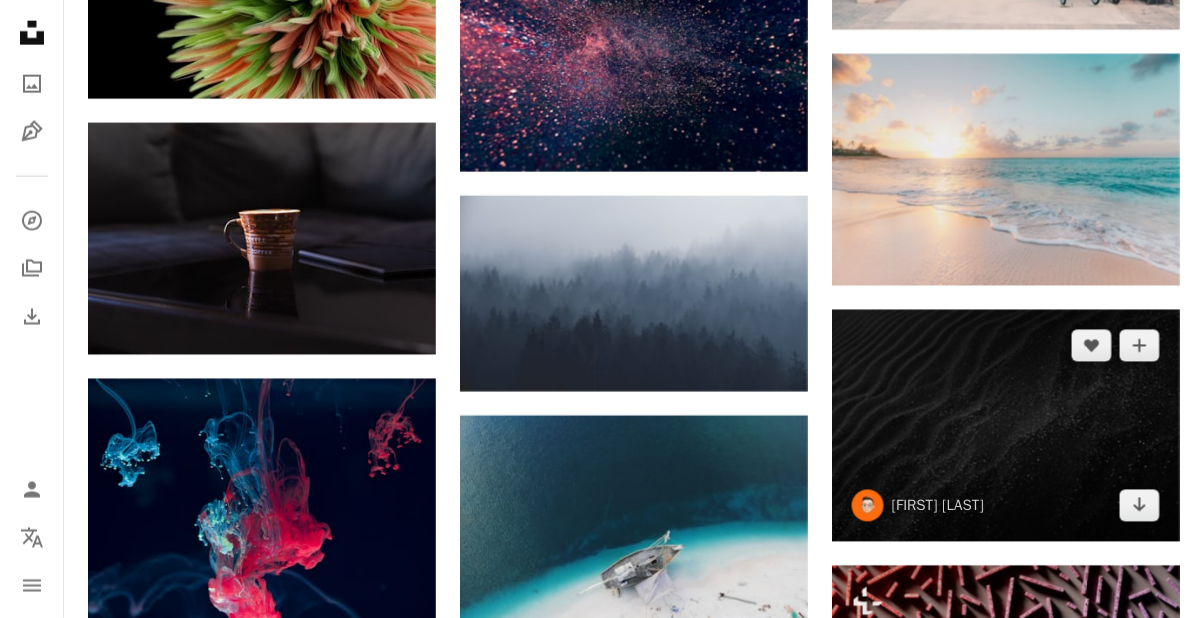 scroll, scrollTop: 3992, scrollLeft: 0, axis: vertical 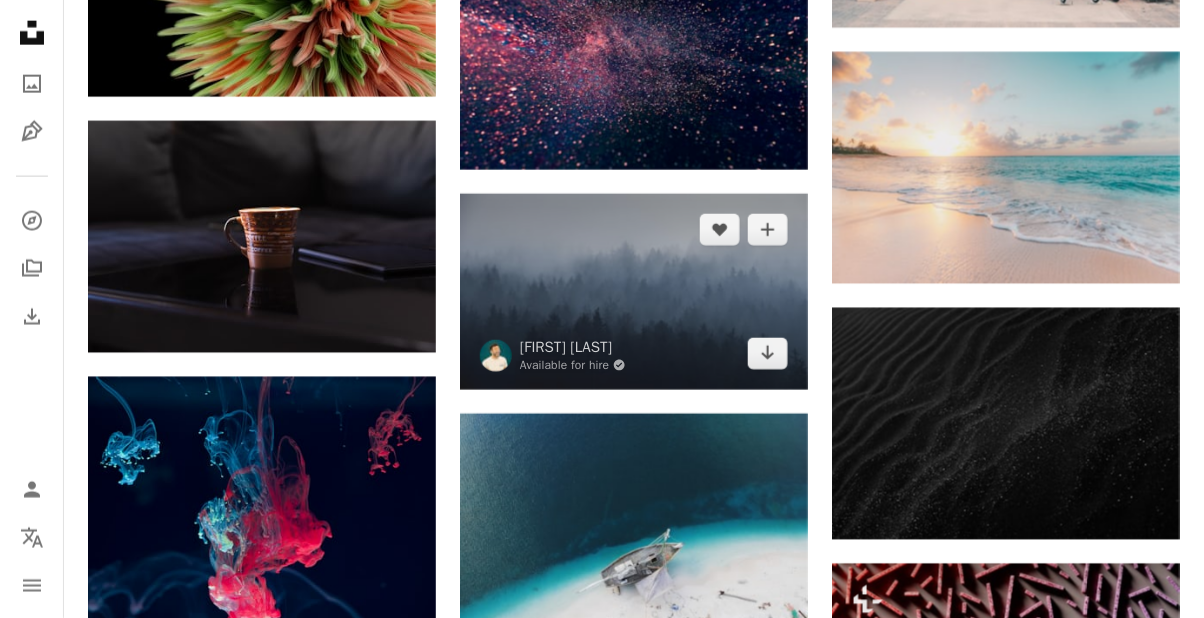 click at bounding box center [634, 292] 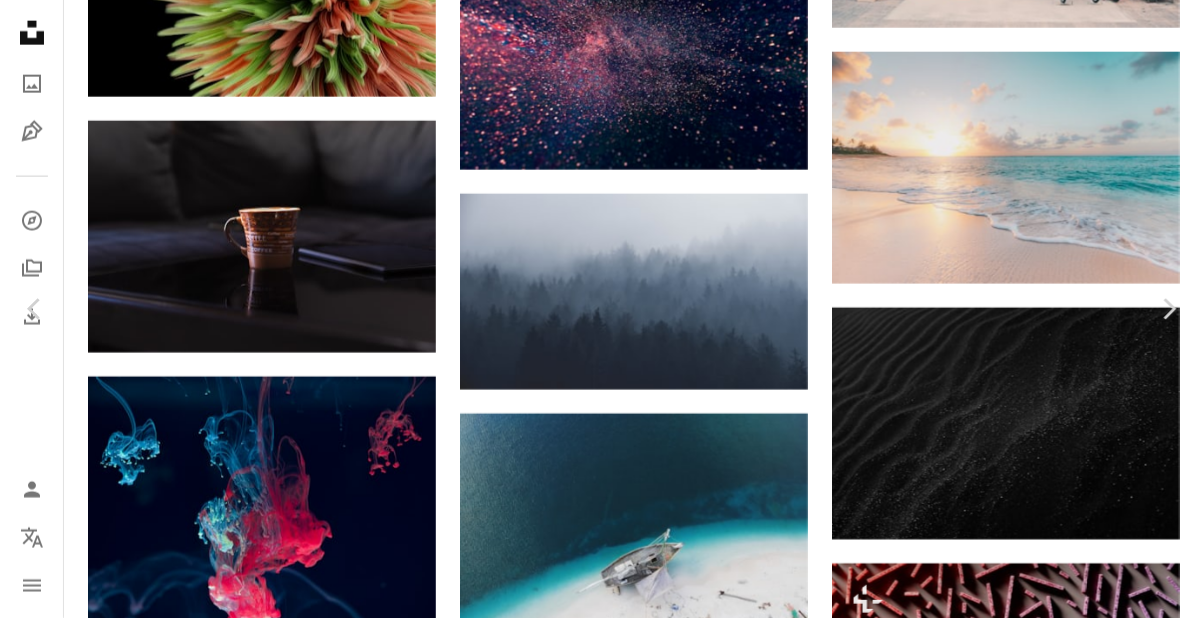 scroll, scrollTop: 0, scrollLeft: 0, axis: both 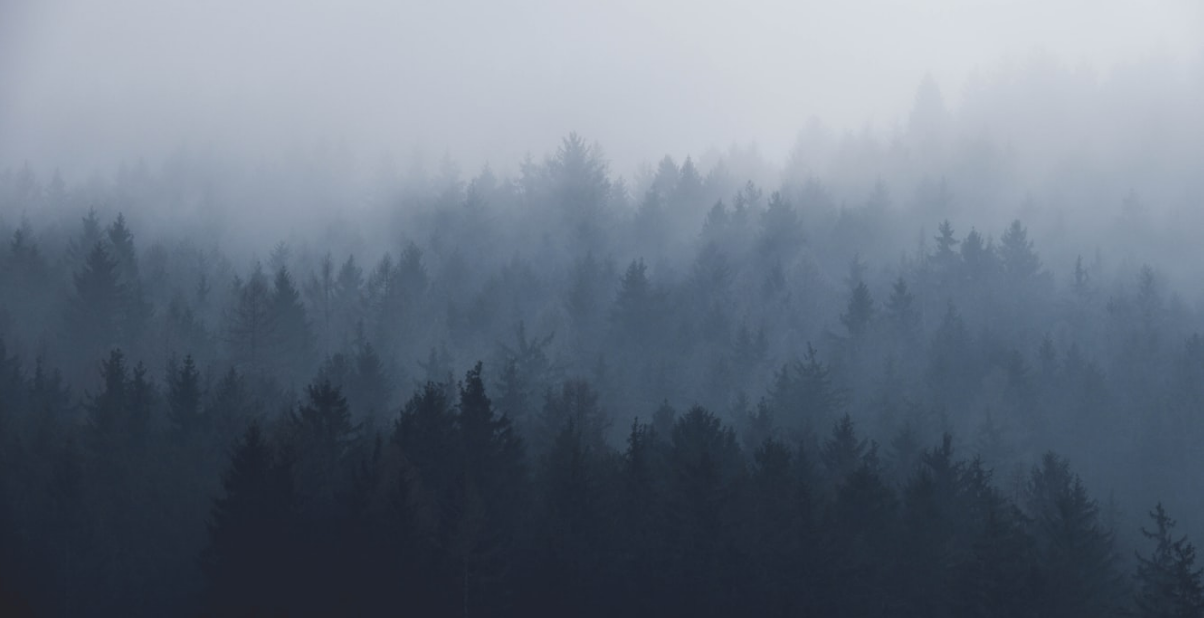 click at bounding box center [602, 308] 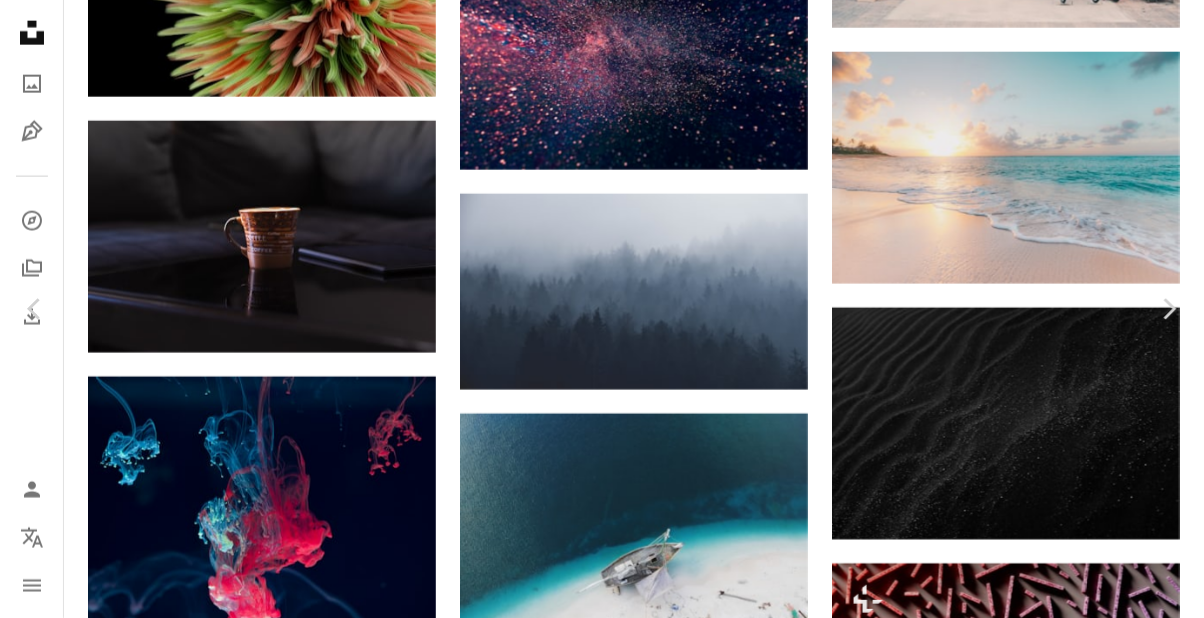 scroll, scrollTop: 42, scrollLeft: 0, axis: vertical 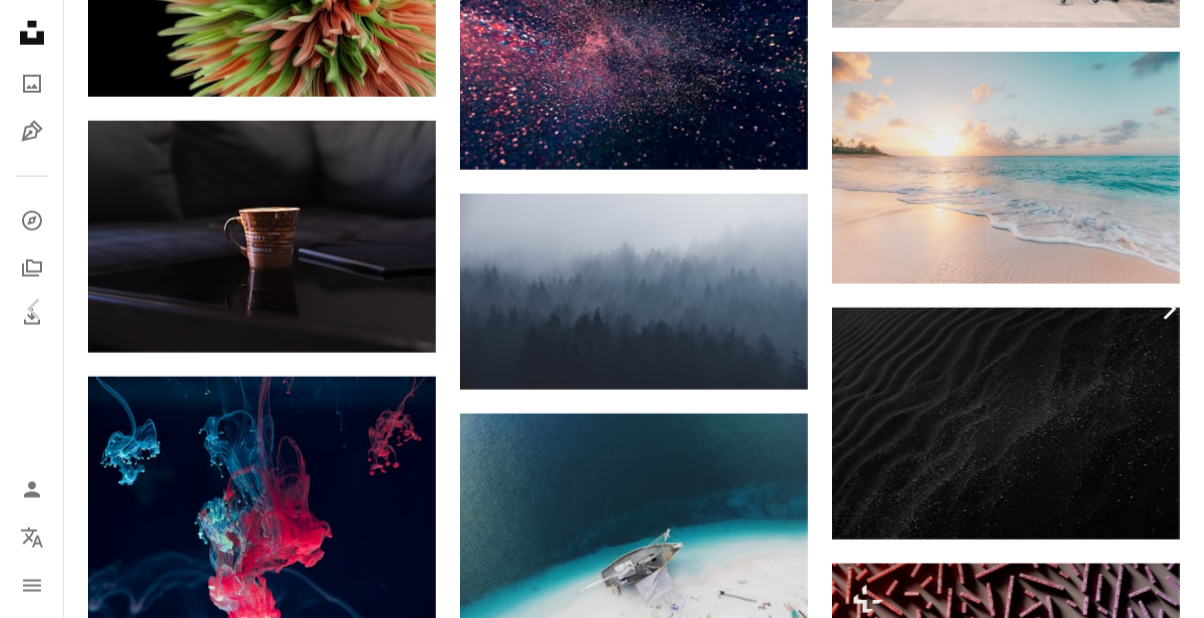 click on "Chevron right" at bounding box center [1169, 309] 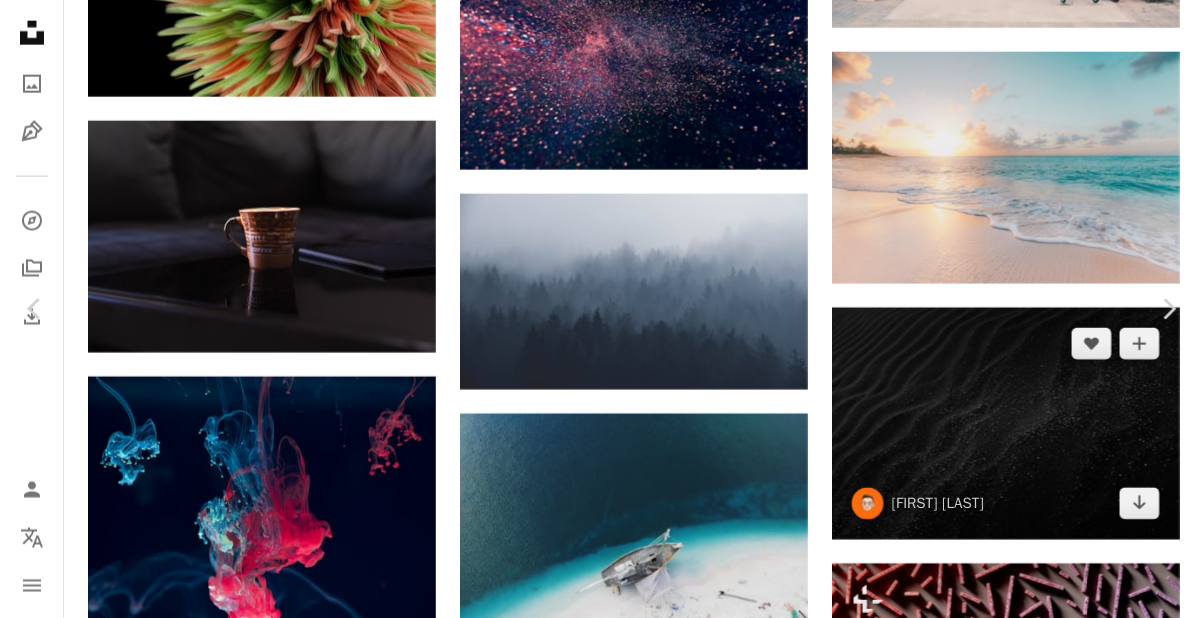 click on "An X shape Chevron left Chevron right [FIRST] [LAST] Available for hire A checkmark inside of a circle A heart A plus sign Download free Chevron down Zoom in Views 105,007,531 Downloads 463,982 Featured in Photos A forward-right arrow Share Info icon Info More Actions Love these misty mornings. Especially now, where I can take shots like these from my porch. Perfect Ten! A map marker [CITY], [STATE] Calendar outlined Published on  February 21, 2017 Camera Canon, PowerShot G3 X Safety Free to use under the  Unsplash License wallpaper forest travel trees adventure fog explore mist quiet misty forest foggy discover layers gloomy evergreen haze layer misty chromebook wallpaper mistical Free pictures Browse premium related images on iStock  |  Save 20% with code UNSPLASH20 View more on iStock  ↗ Related images A heart A plus sign [FIRST] [LAST] Available for hire A checkmark inside of a circle Arrow pointing down Plus sign for Unsplash+ A heart A plus sign [FIRST] [LAST] For  Unsplash+ A lock Download A heart" at bounding box center [602, 4542] 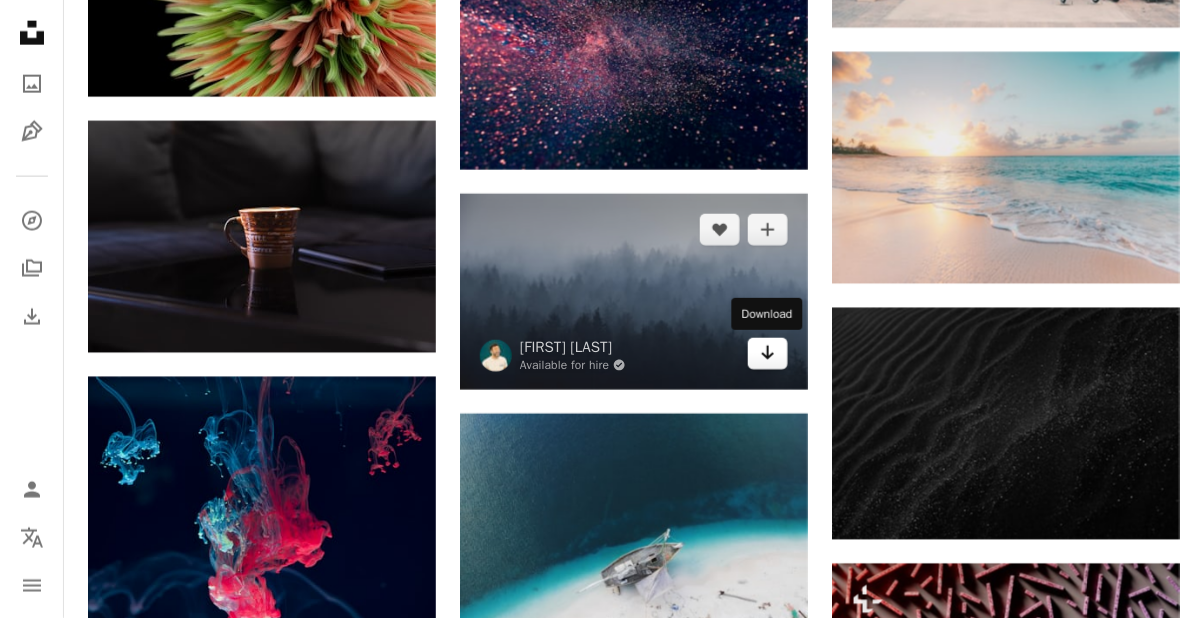 click 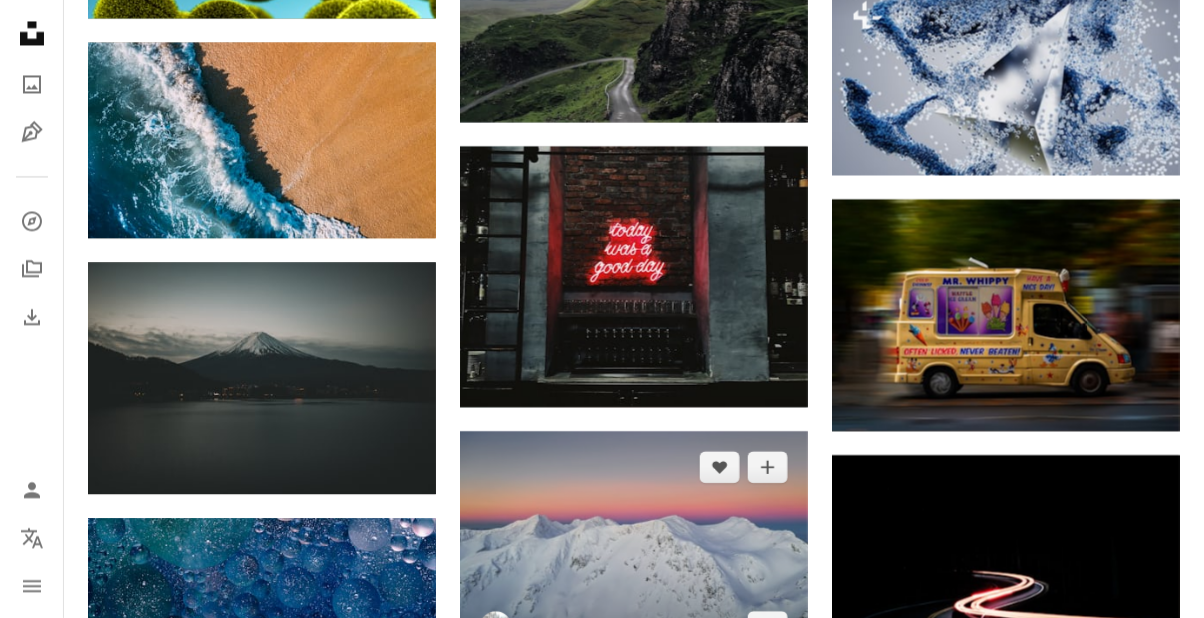 scroll, scrollTop: 6041, scrollLeft: 0, axis: vertical 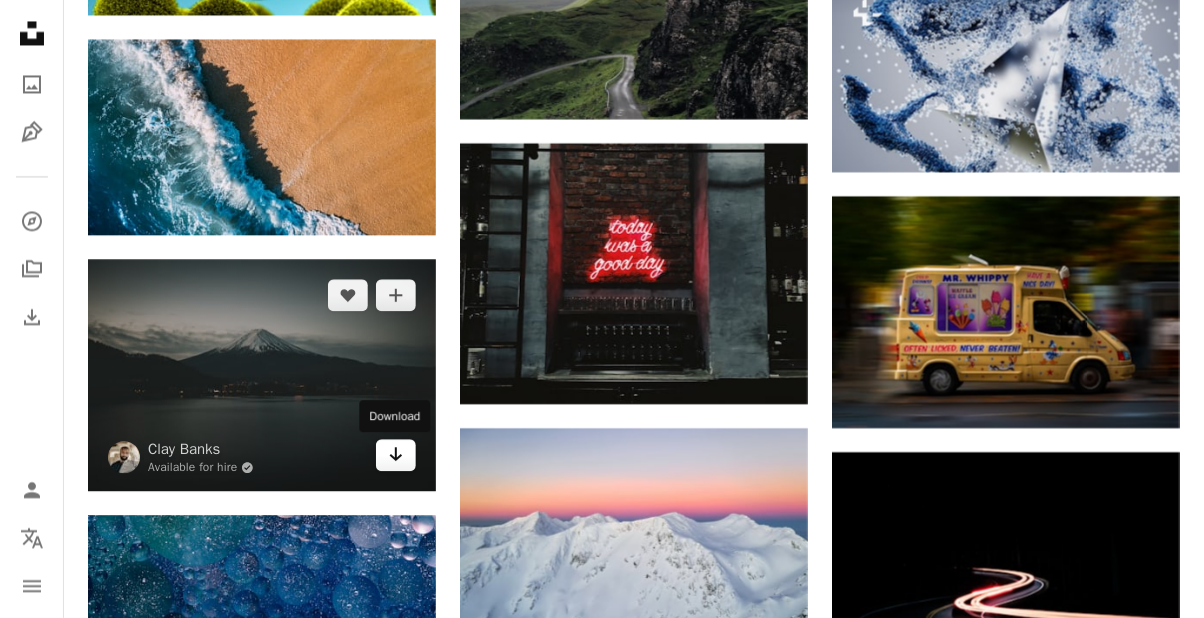 click on "Arrow pointing down" 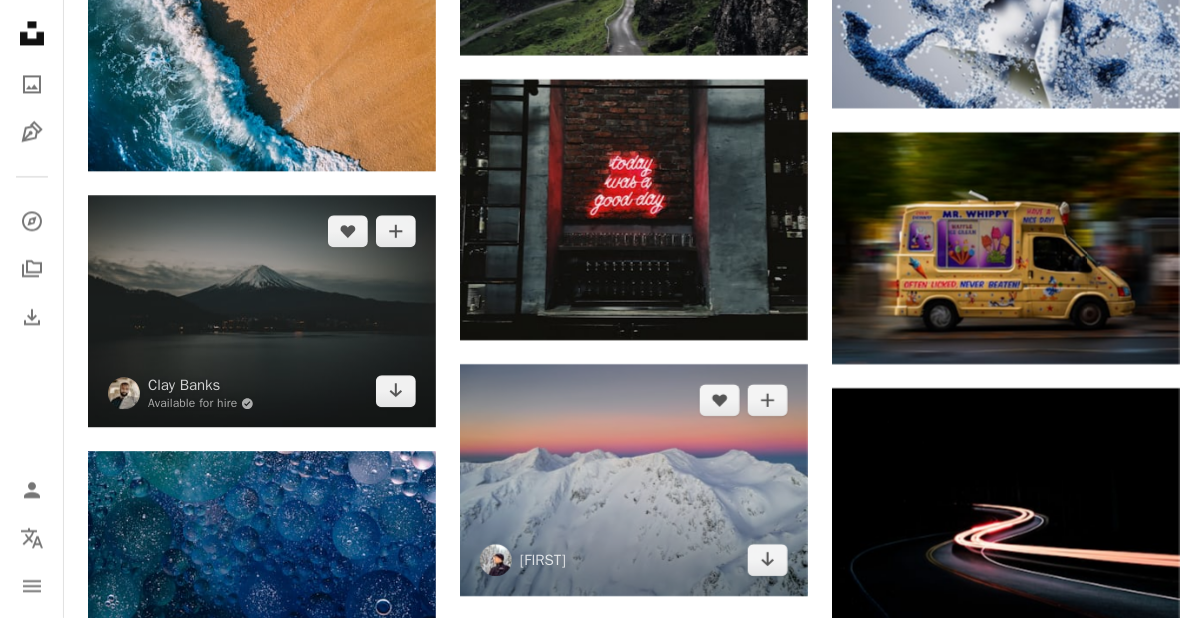 scroll, scrollTop: 6137, scrollLeft: 0, axis: vertical 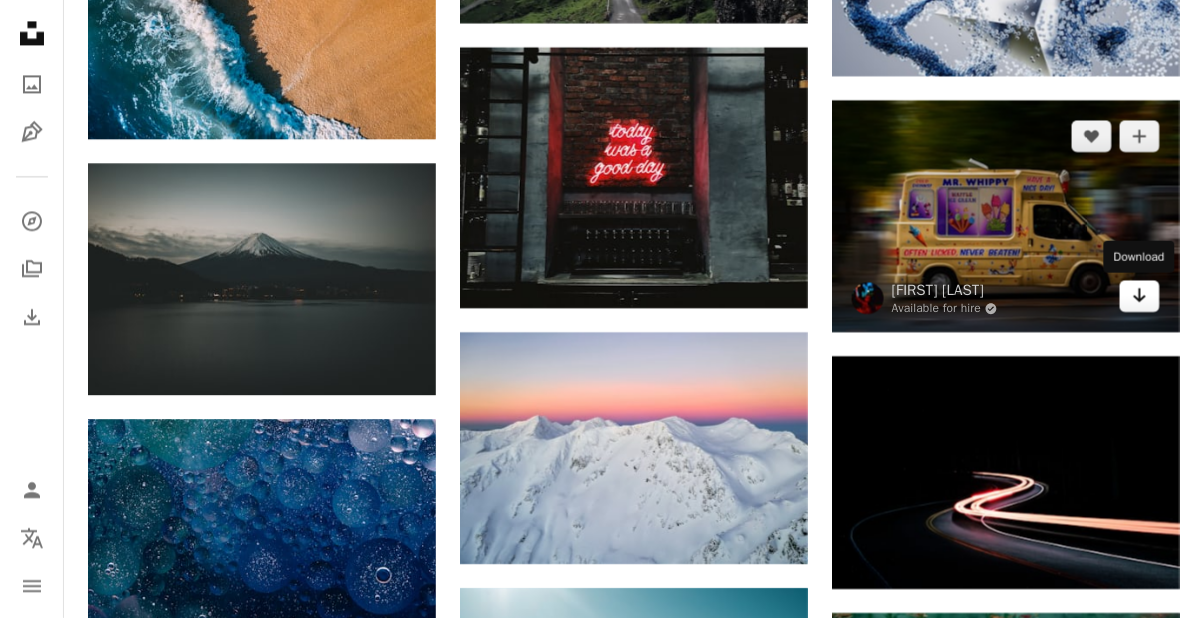 click on "Arrow pointing down" 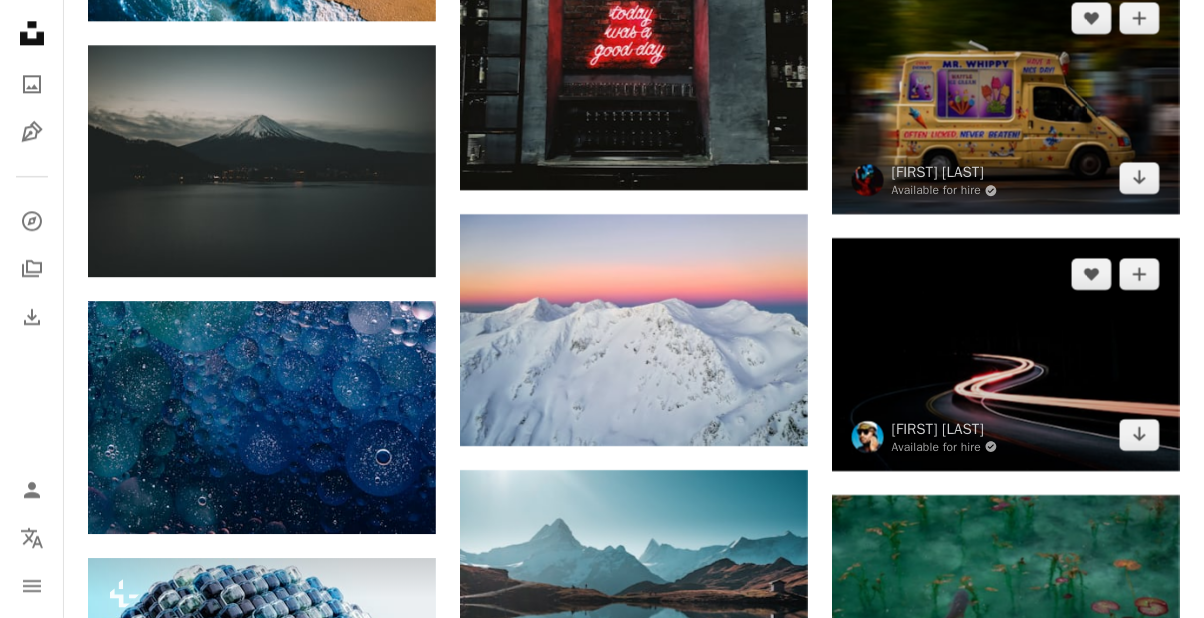 scroll, scrollTop: 6256, scrollLeft: 0, axis: vertical 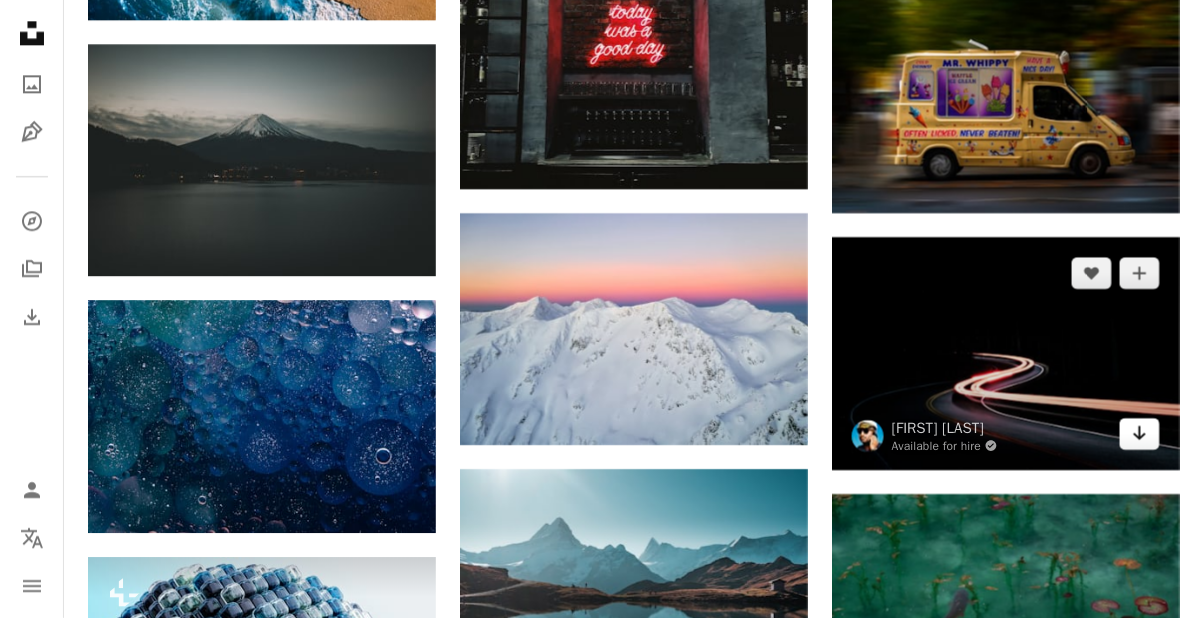 click on "Arrow pointing down" 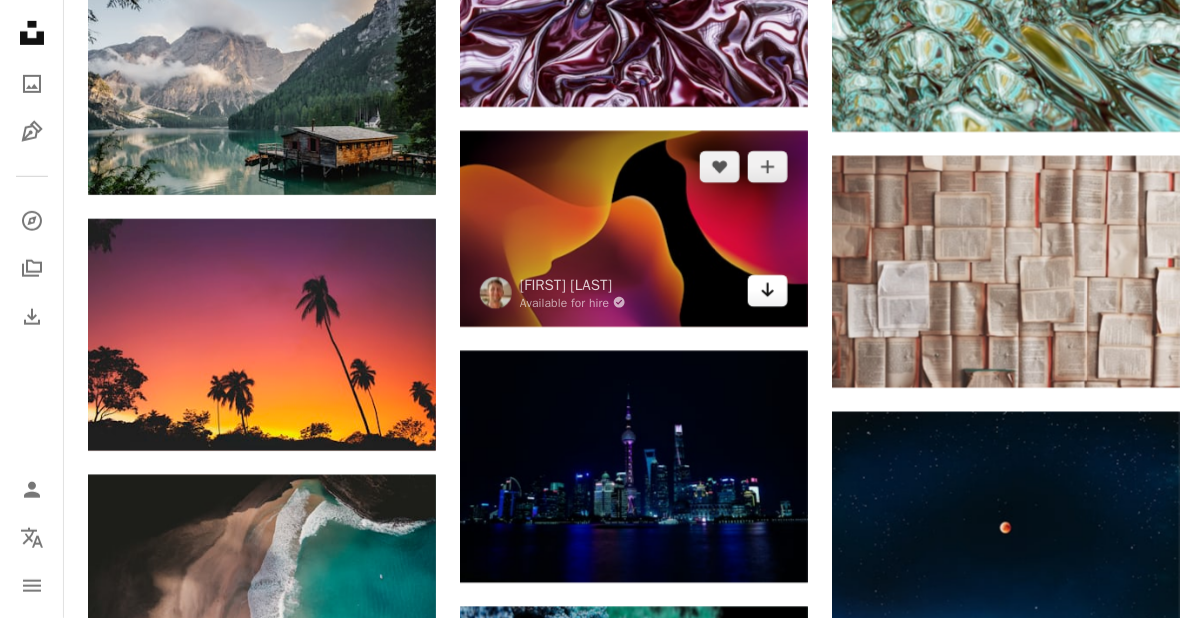 scroll, scrollTop: 7061, scrollLeft: 0, axis: vertical 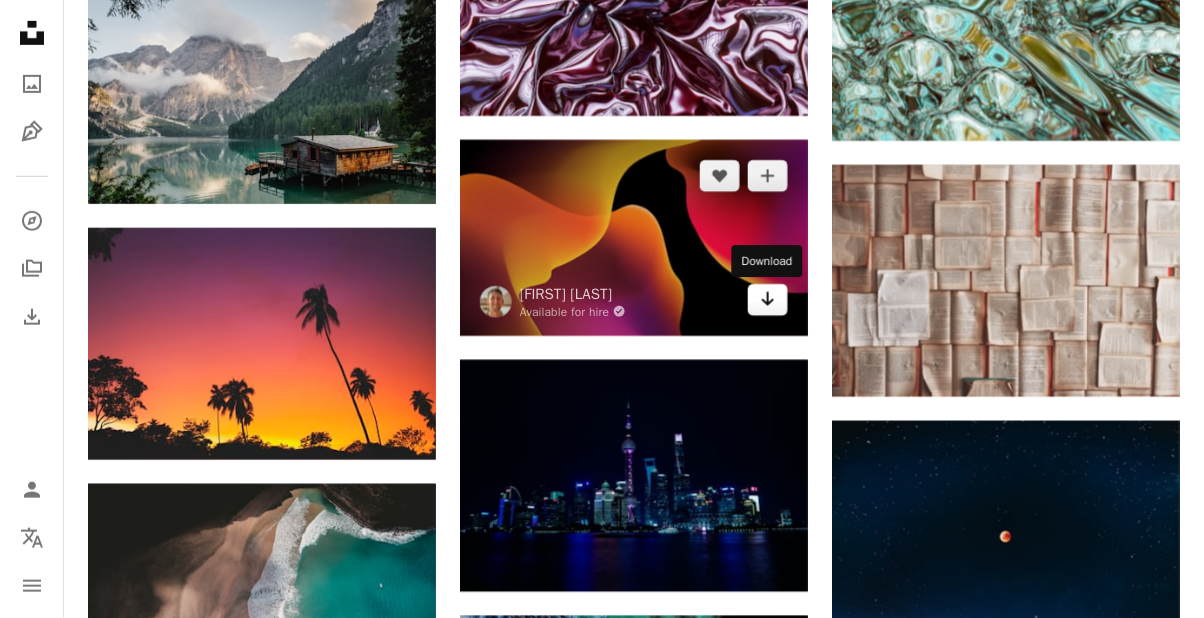 click on "Arrow pointing down" 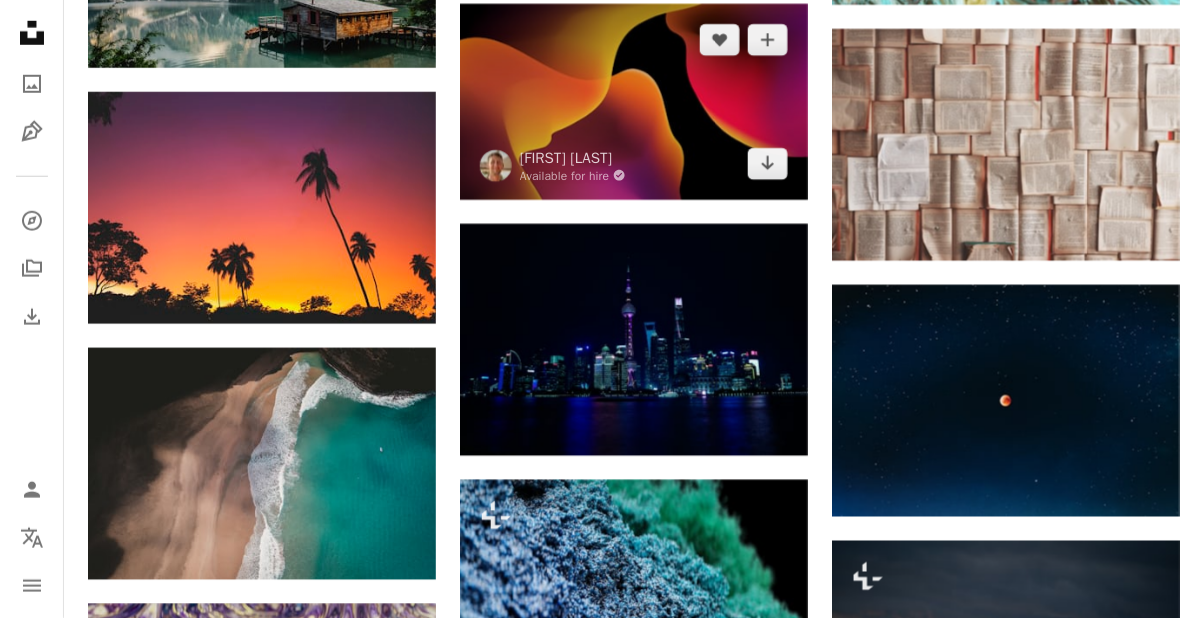 scroll, scrollTop: 7197, scrollLeft: 0, axis: vertical 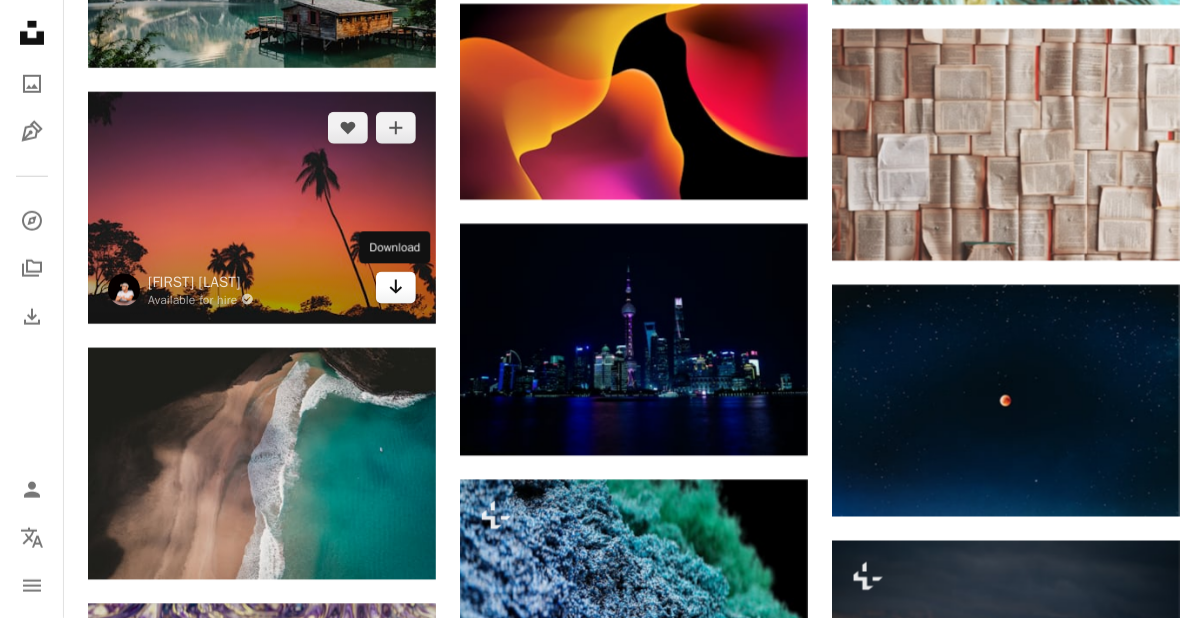 click on "Arrow pointing down" 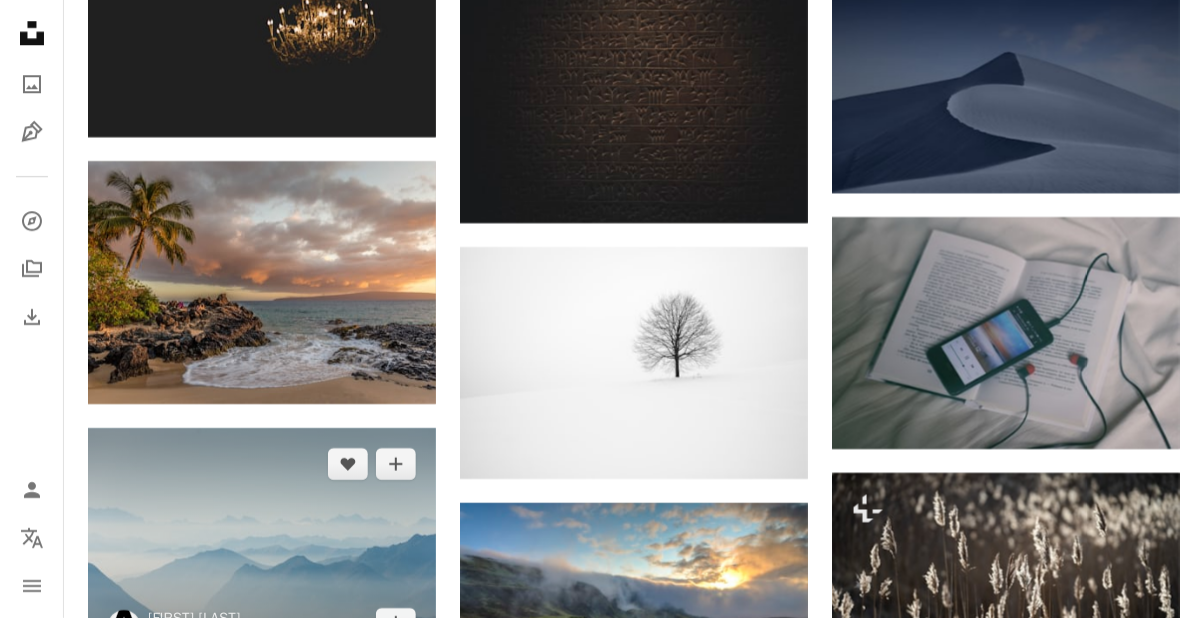 scroll, scrollTop: 9824, scrollLeft: 0, axis: vertical 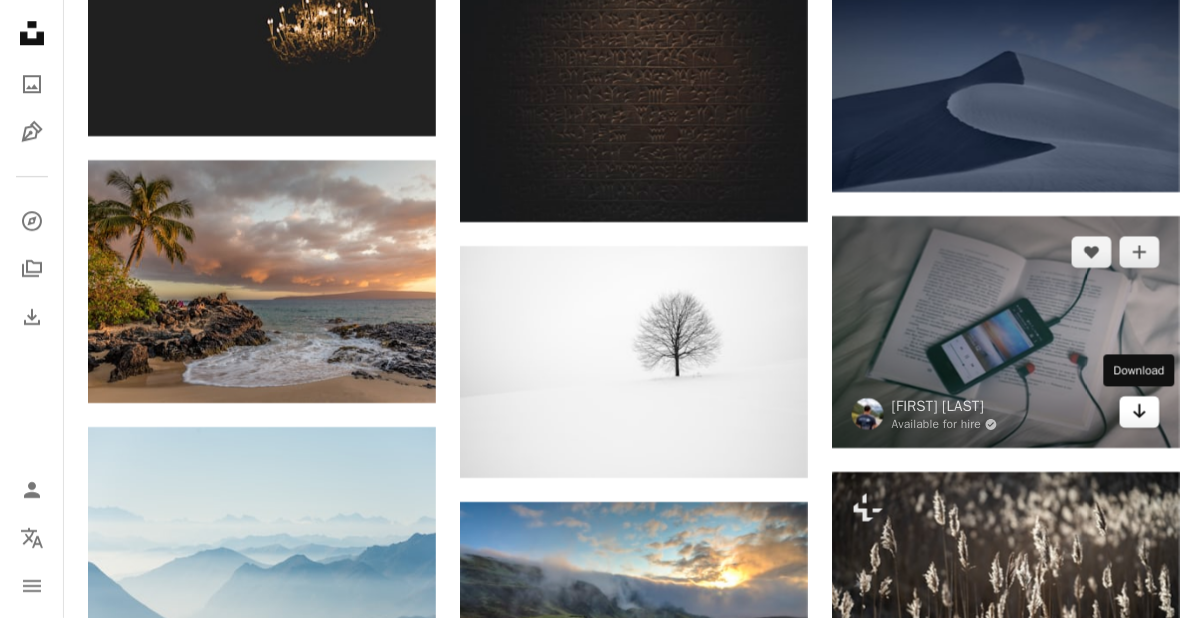 click 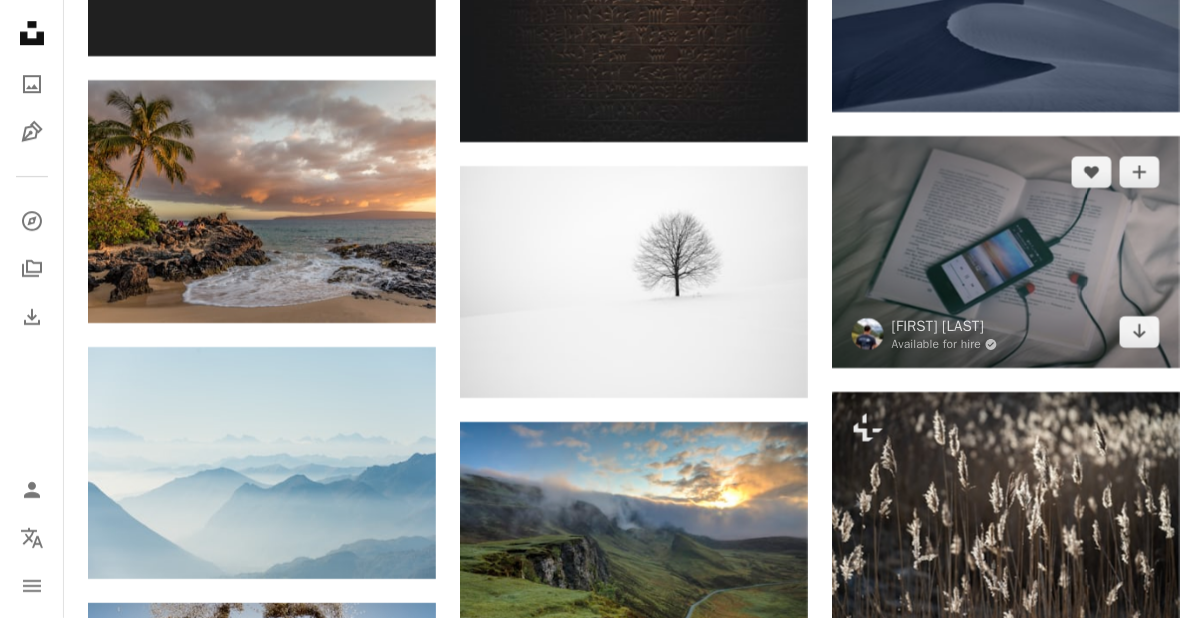 scroll, scrollTop: 9920, scrollLeft: 0, axis: vertical 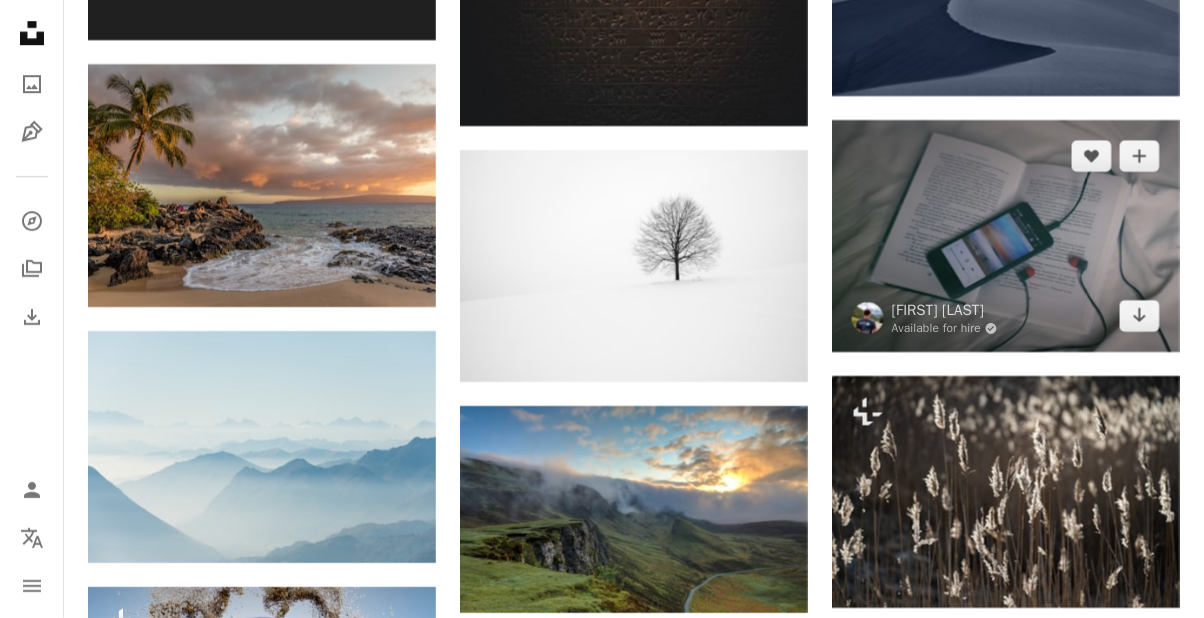 click at bounding box center [1006, 236] 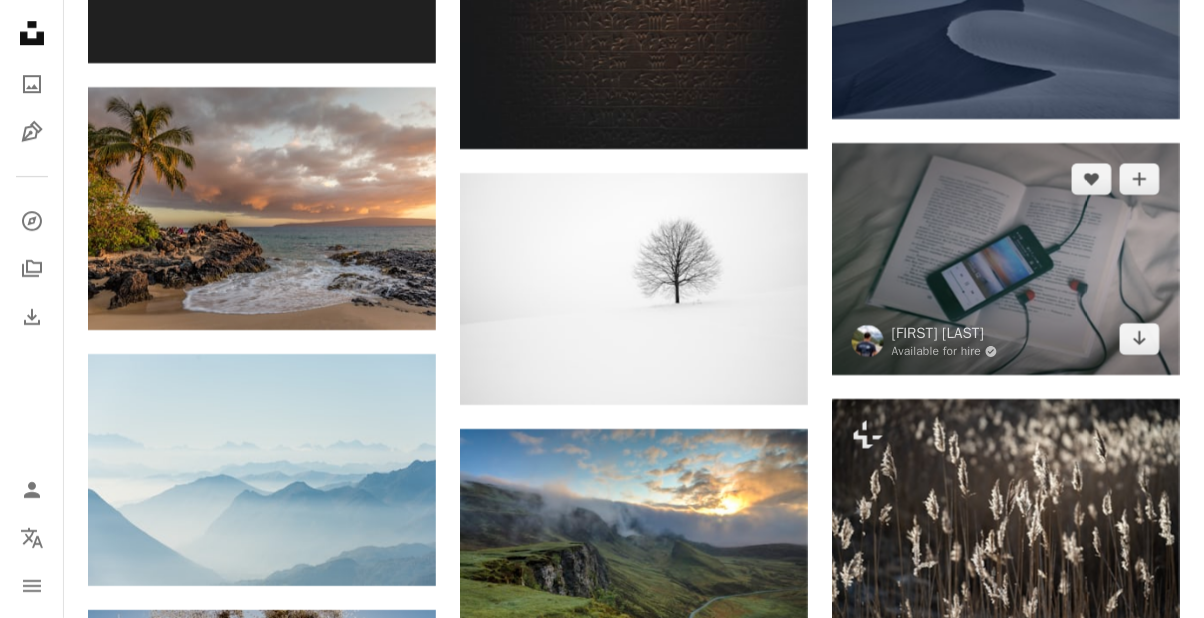 scroll, scrollTop: 9897, scrollLeft: 0, axis: vertical 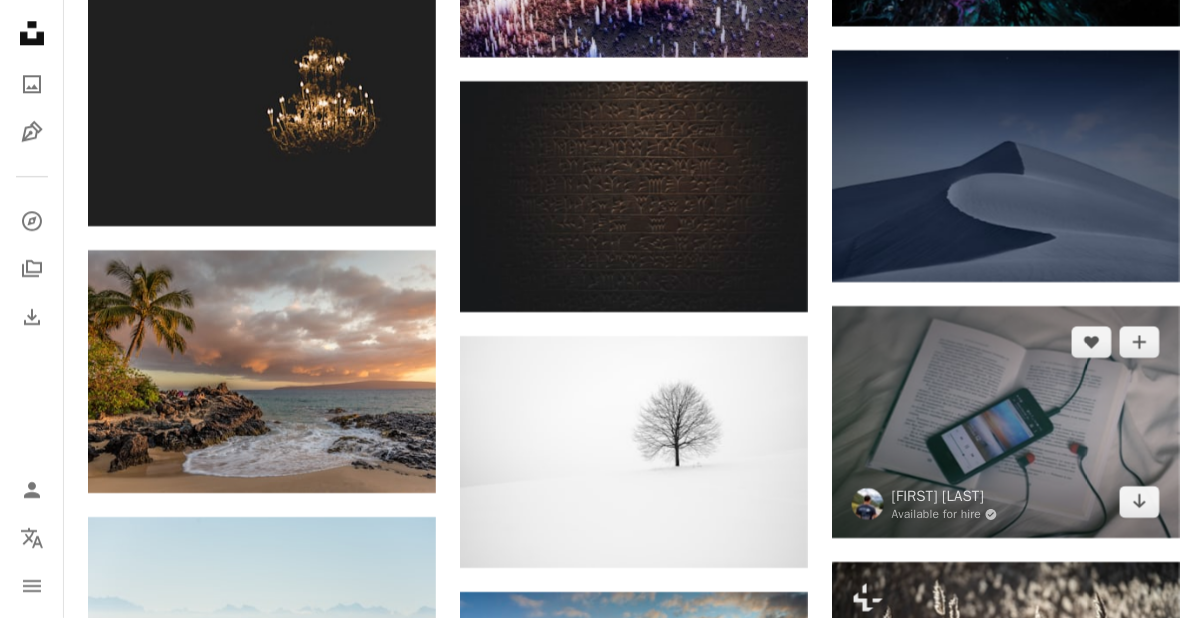 click at bounding box center (1006, 422) 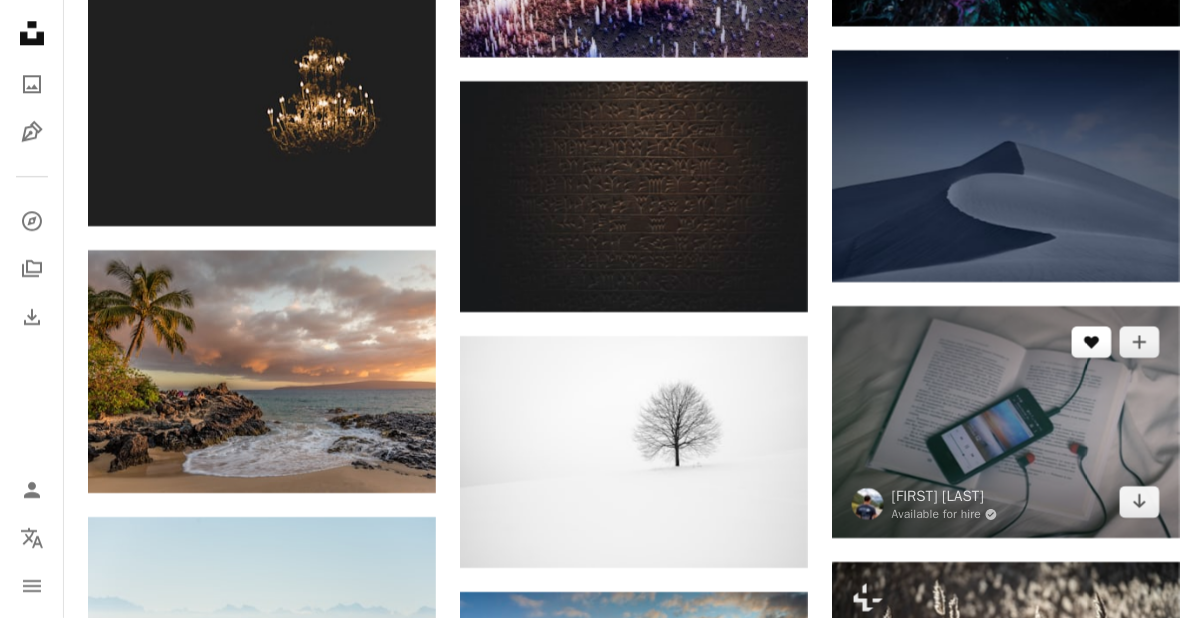 click 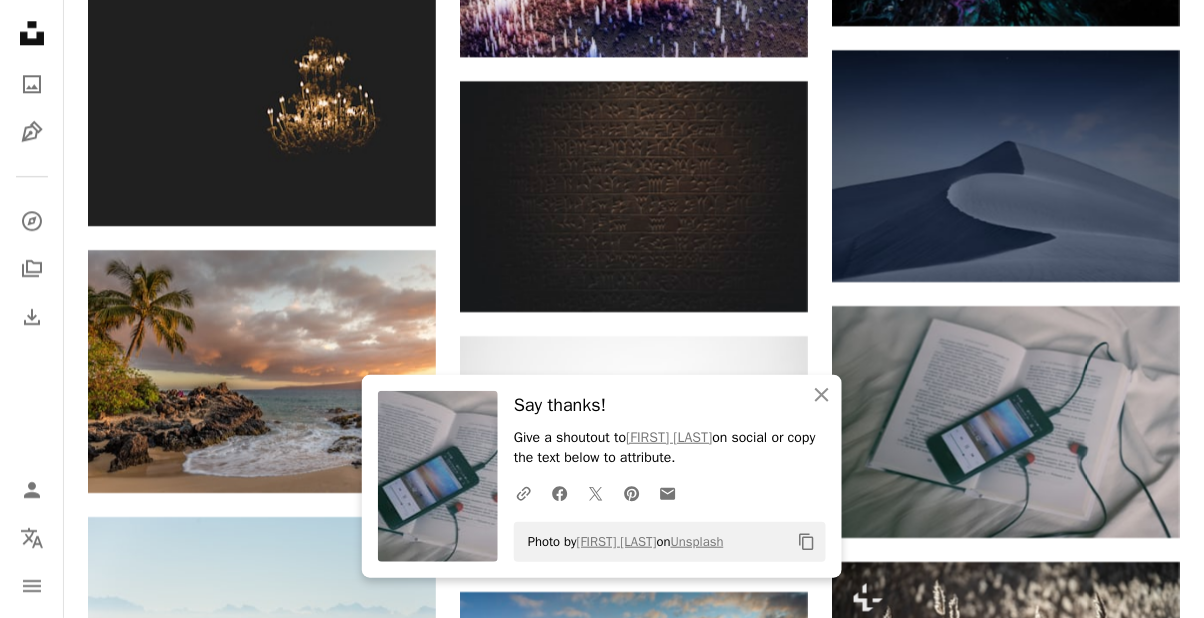 click on "An X shape An X shape Close Say thanks! Give a shoutout to  [FIRST] [LAST]  on social or copy the text below to attribute. A URL sharing icon (chains) Facebook icon X (formerly Twitter) icon Pinterest icon An envelope Photo by  [FIRST] [LAST]  on  Unsplash
Copy content Join Unsplash Already have an account?  Login First name Last name Email Username  (only letters, numbers and underscores) Password  (min. 8 char) Join By joining, you agree to the  Terms  and  Privacy Policy ." at bounding box center (602, 3563) 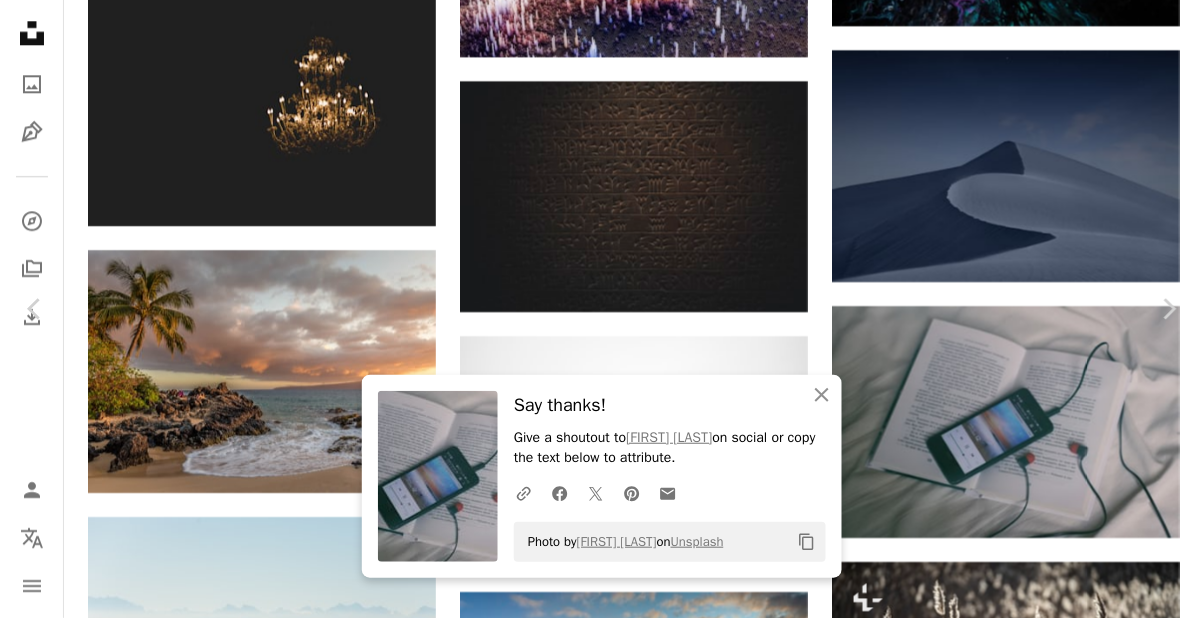 click at bounding box center [594, 3632] 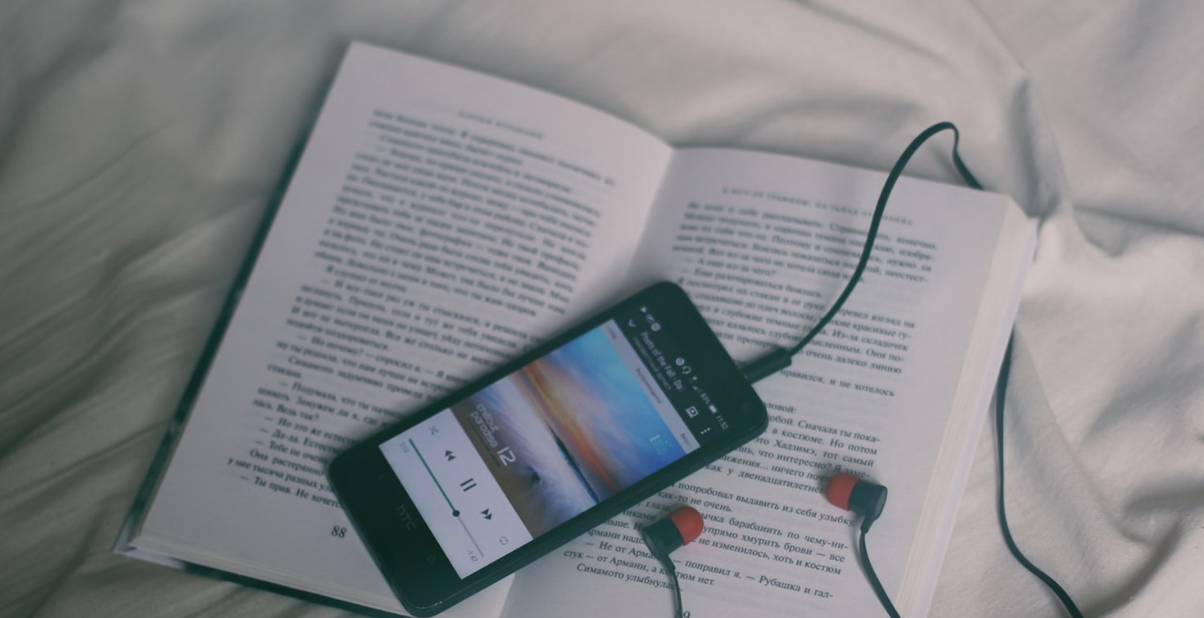 scroll, scrollTop: 45, scrollLeft: 0, axis: vertical 